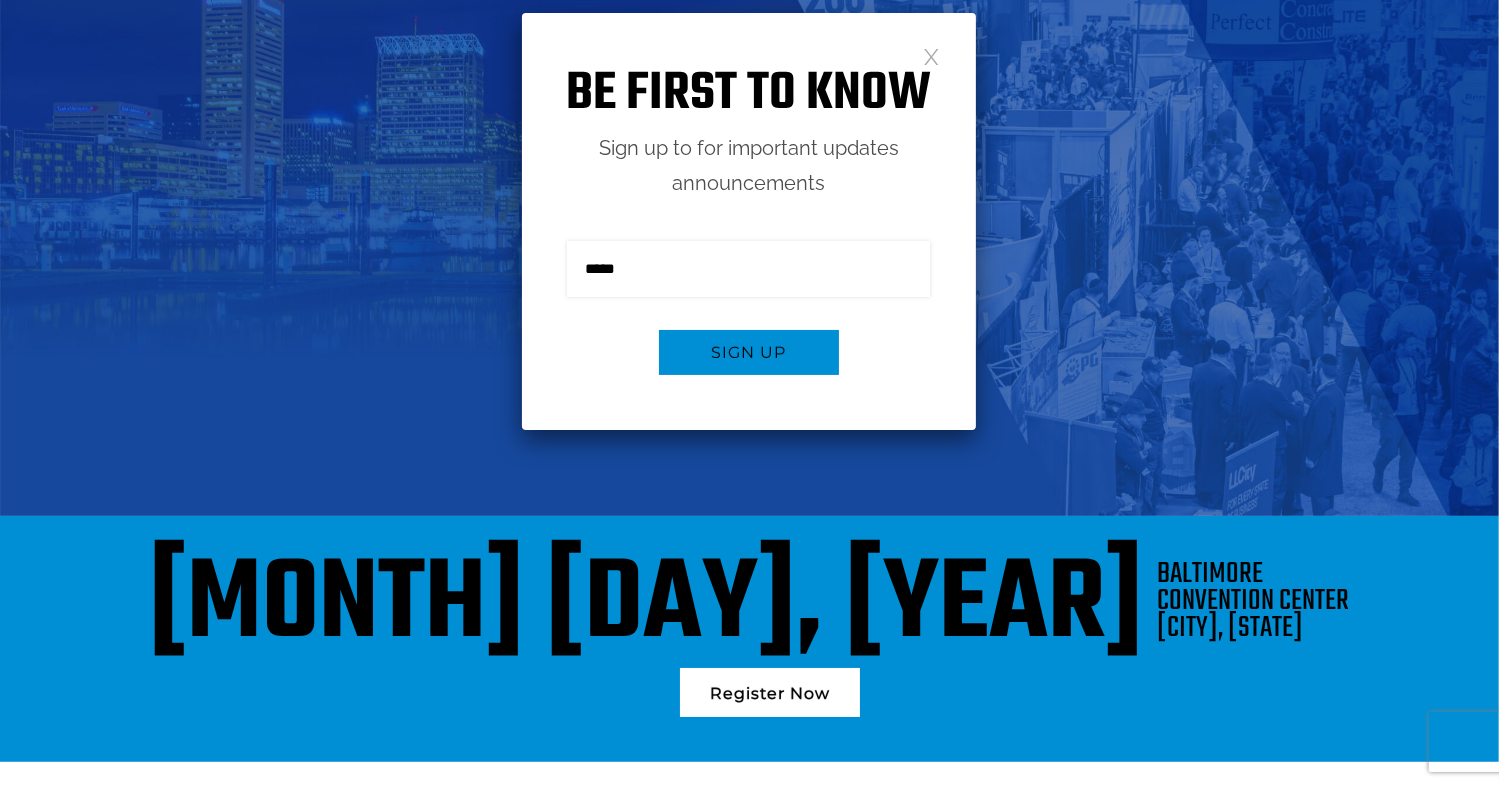 scroll, scrollTop: 200, scrollLeft: 0, axis: vertical 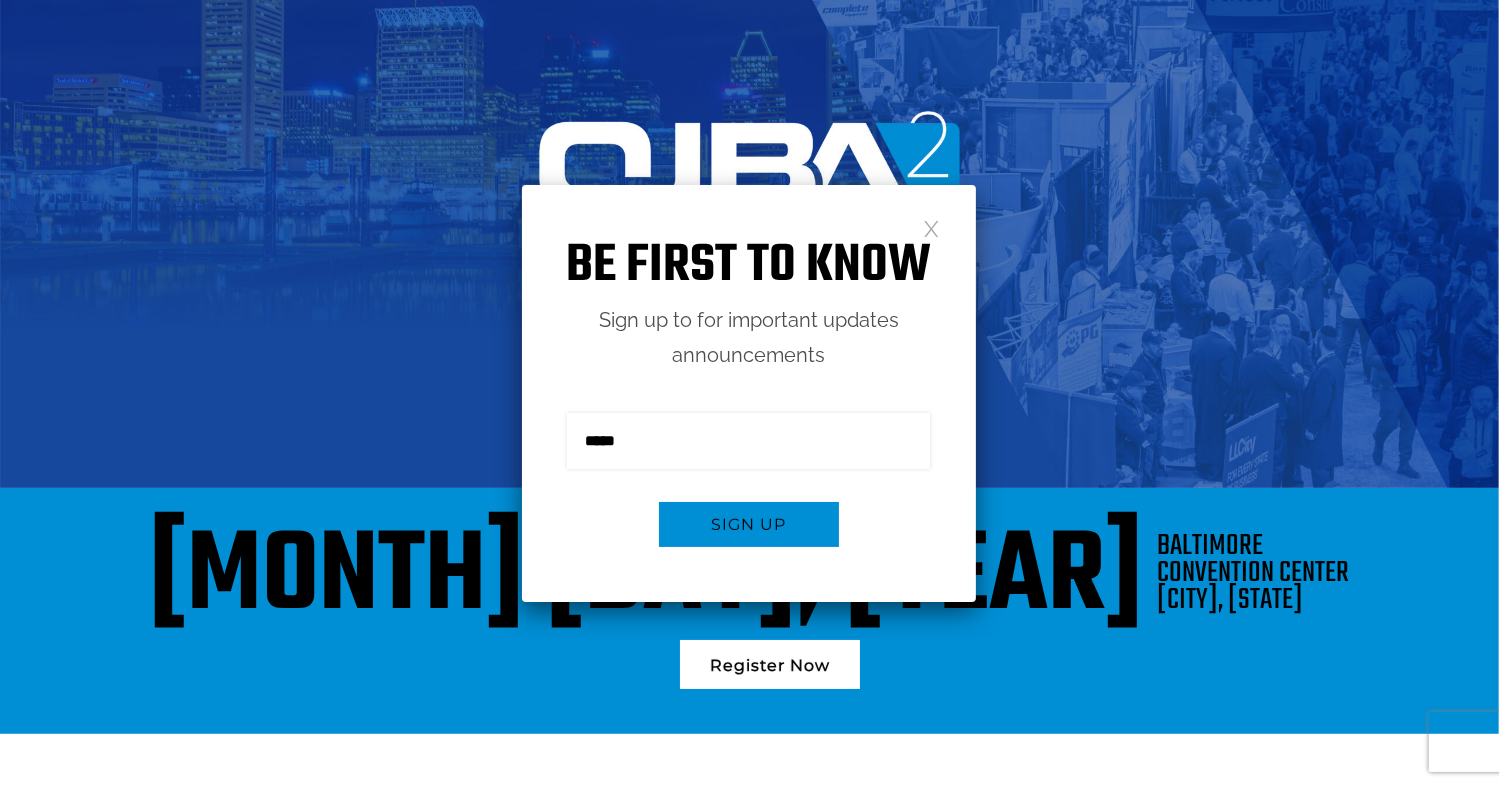 click at bounding box center [748, 441] 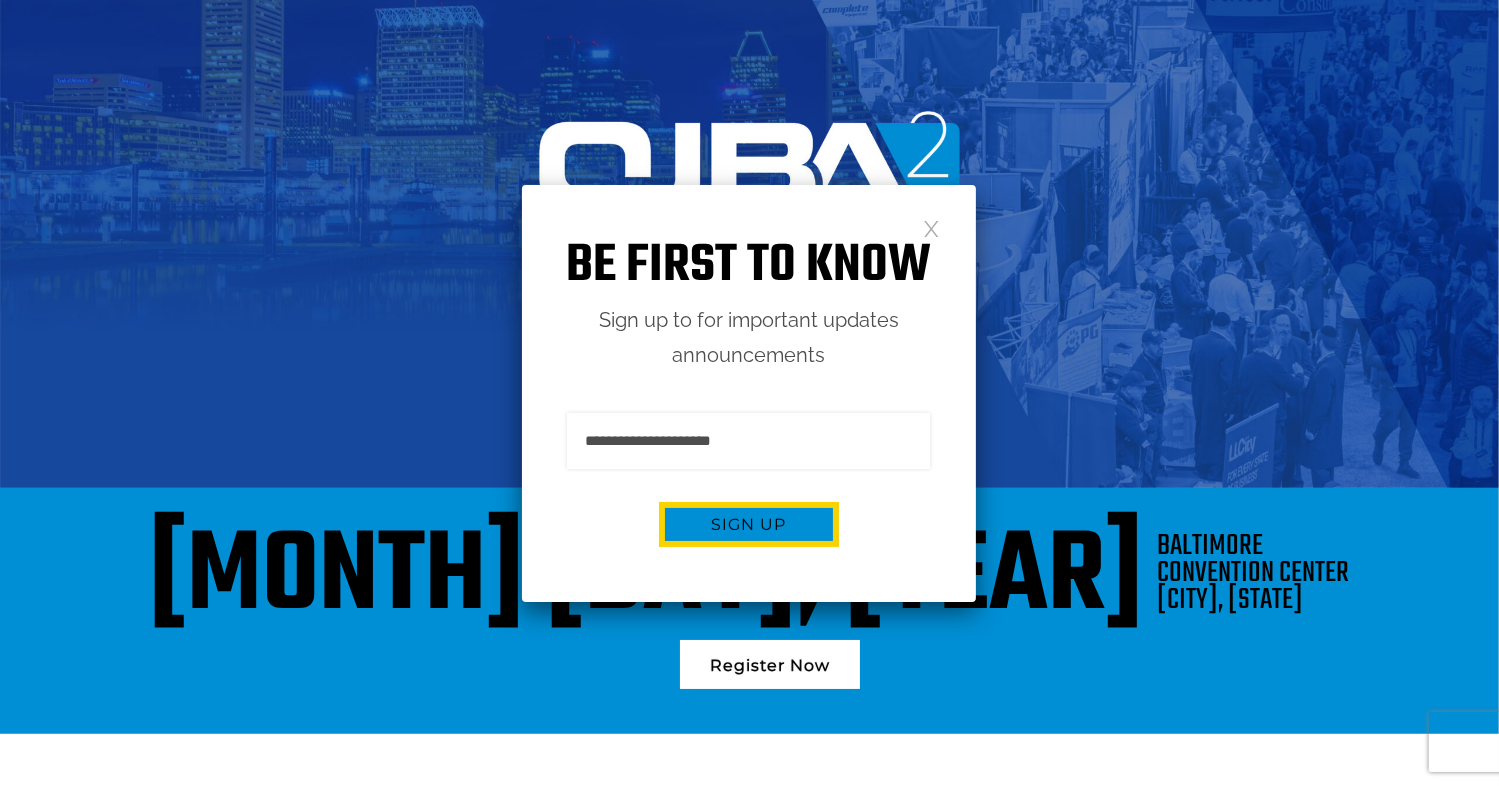 click on "Sign up" at bounding box center [749, 524] 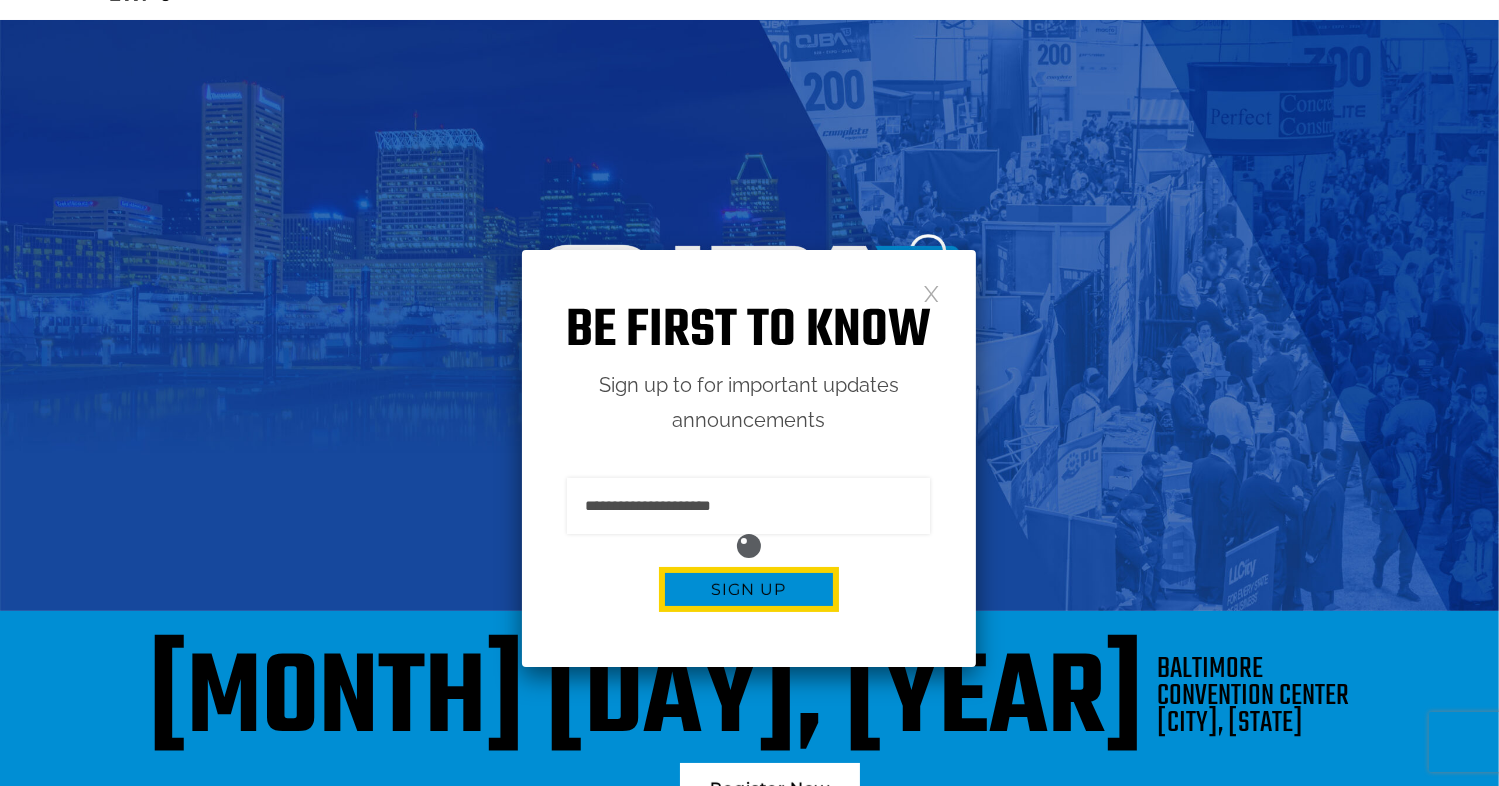 scroll, scrollTop: 0, scrollLeft: 0, axis: both 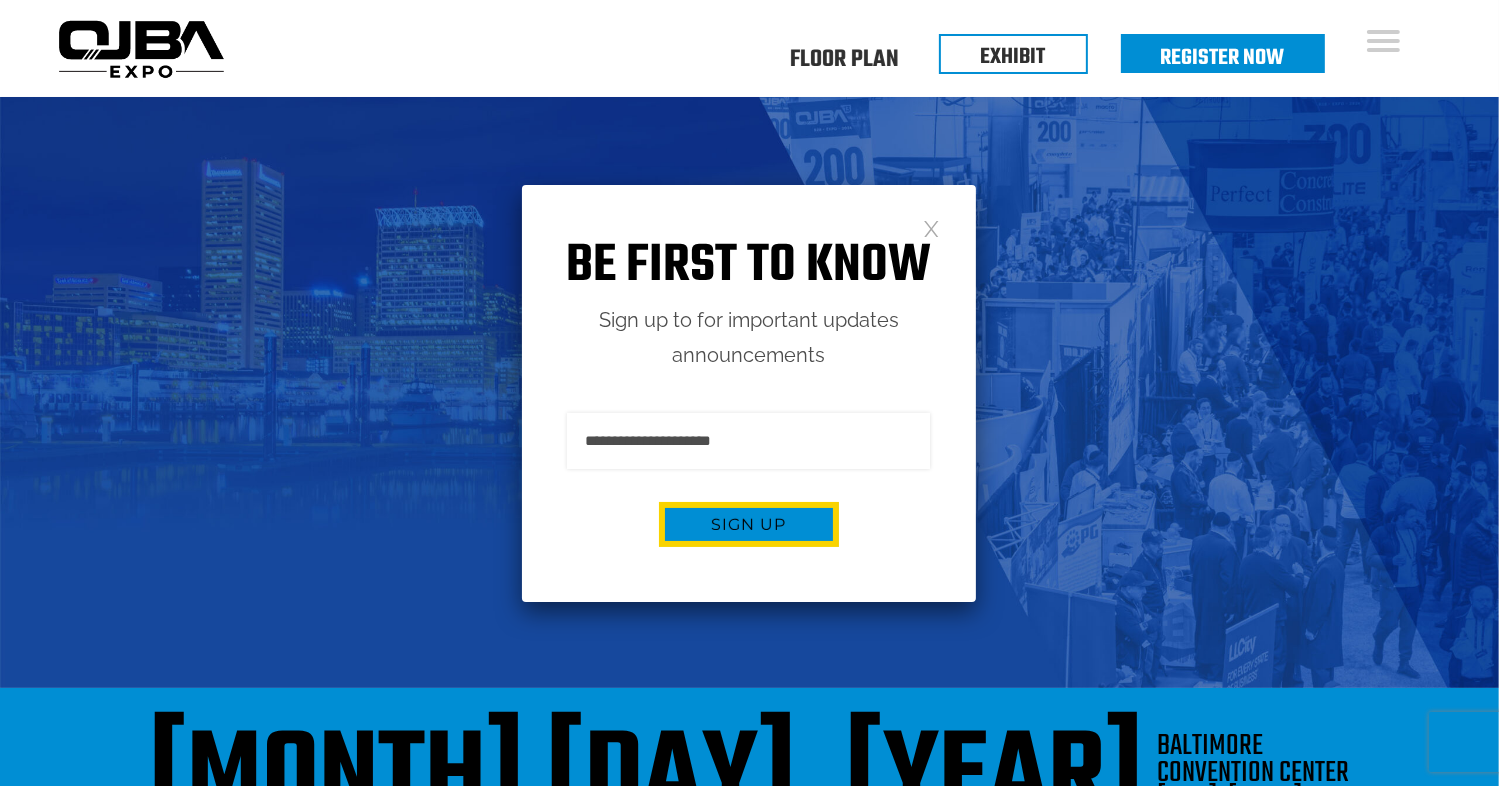 click on "Sign up" at bounding box center [749, 524] 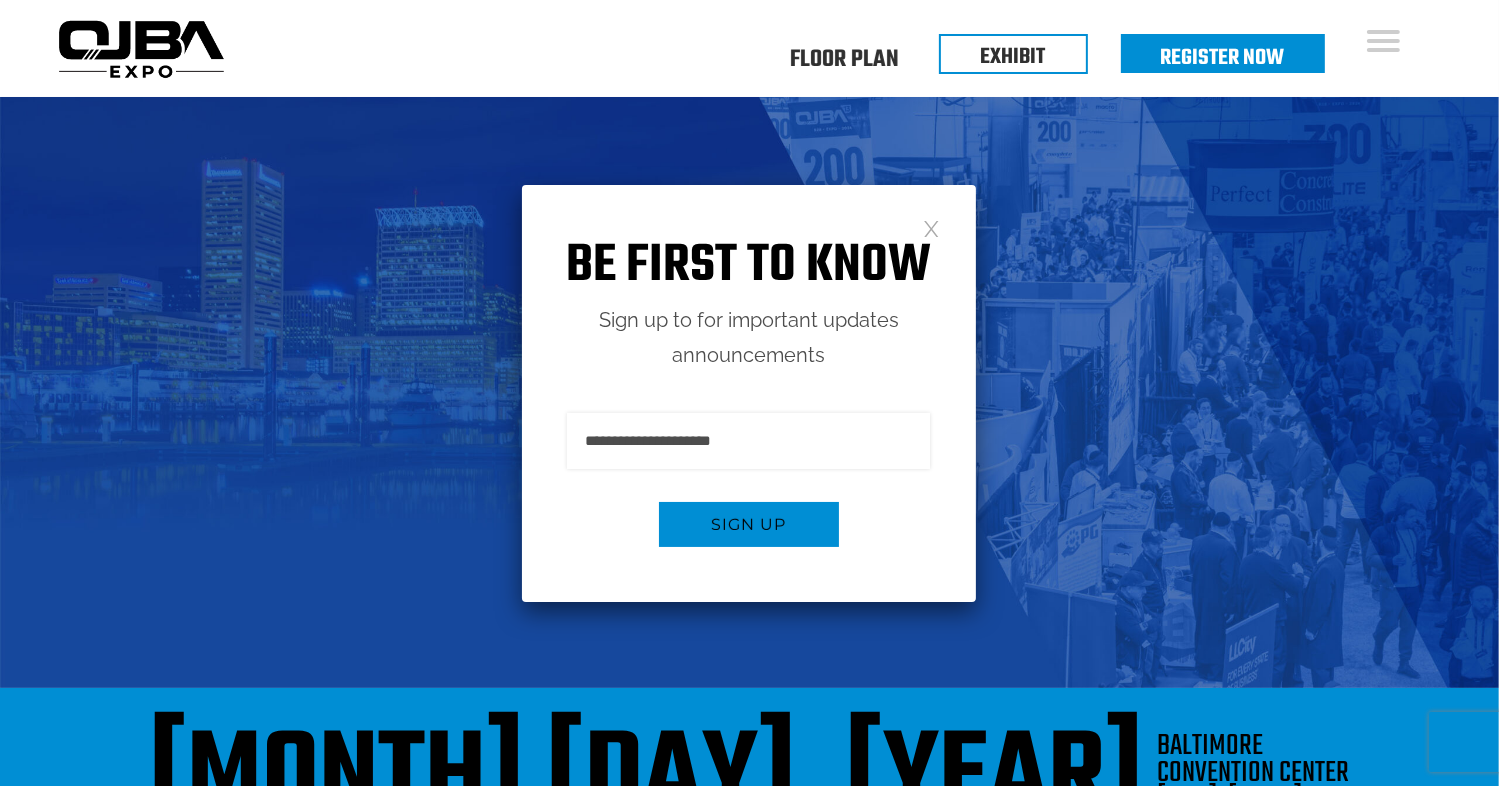 click at bounding box center [931, 227] 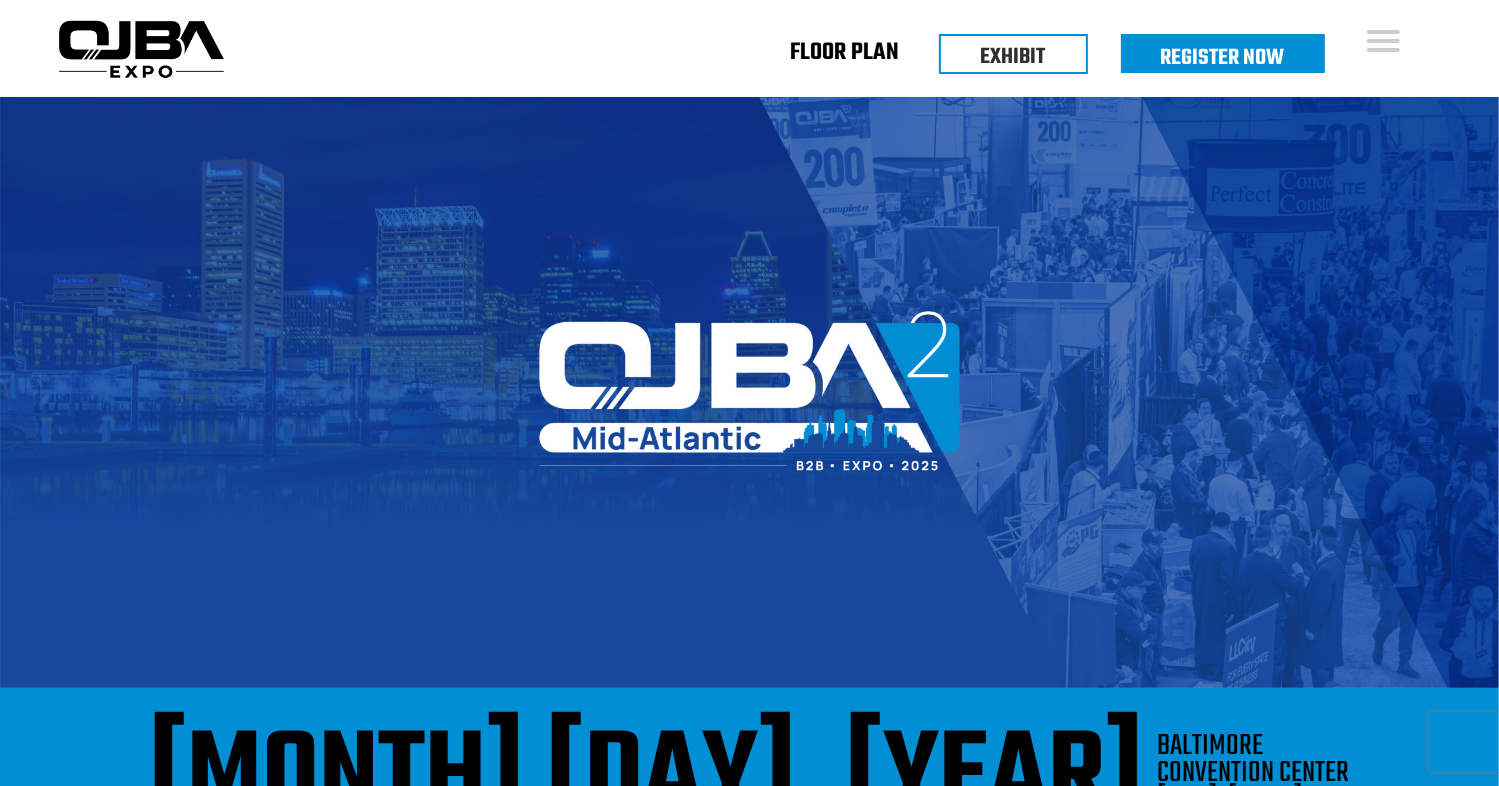 click on "Floor Plan" at bounding box center [844, 56] 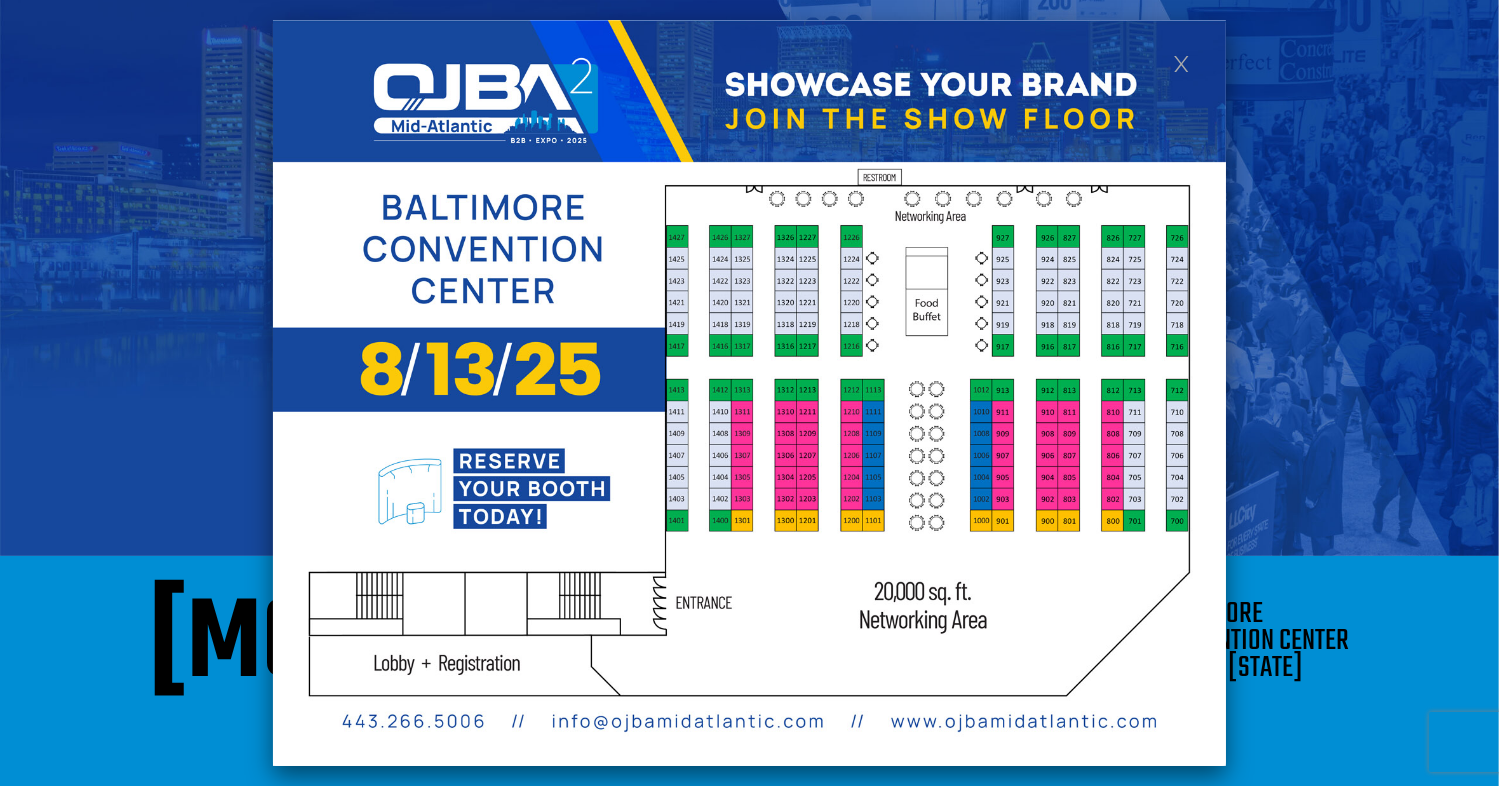 scroll, scrollTop: 100, scrollLeft: 0, axis: vertical 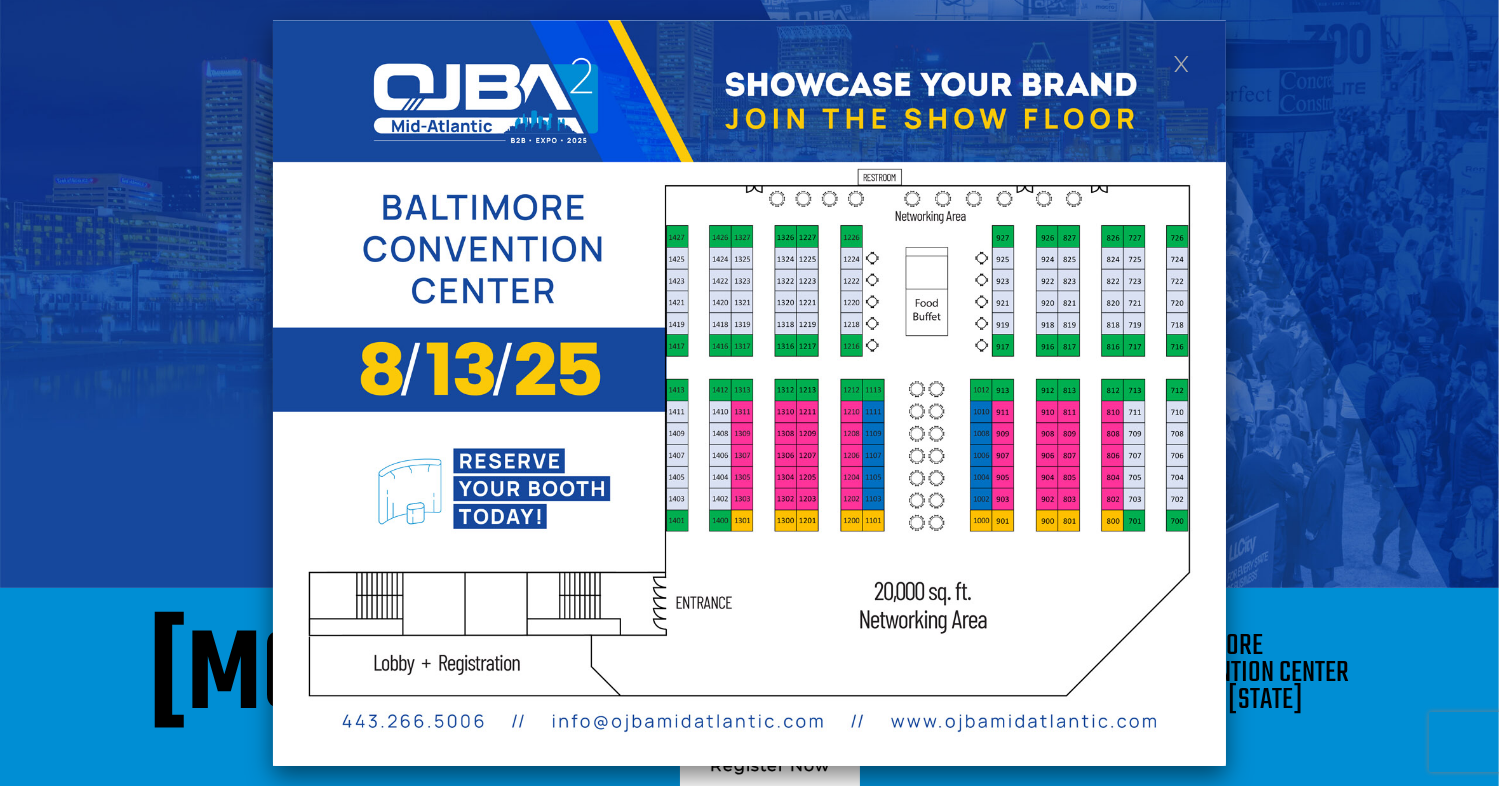 click at bounding box center [1181, 62] 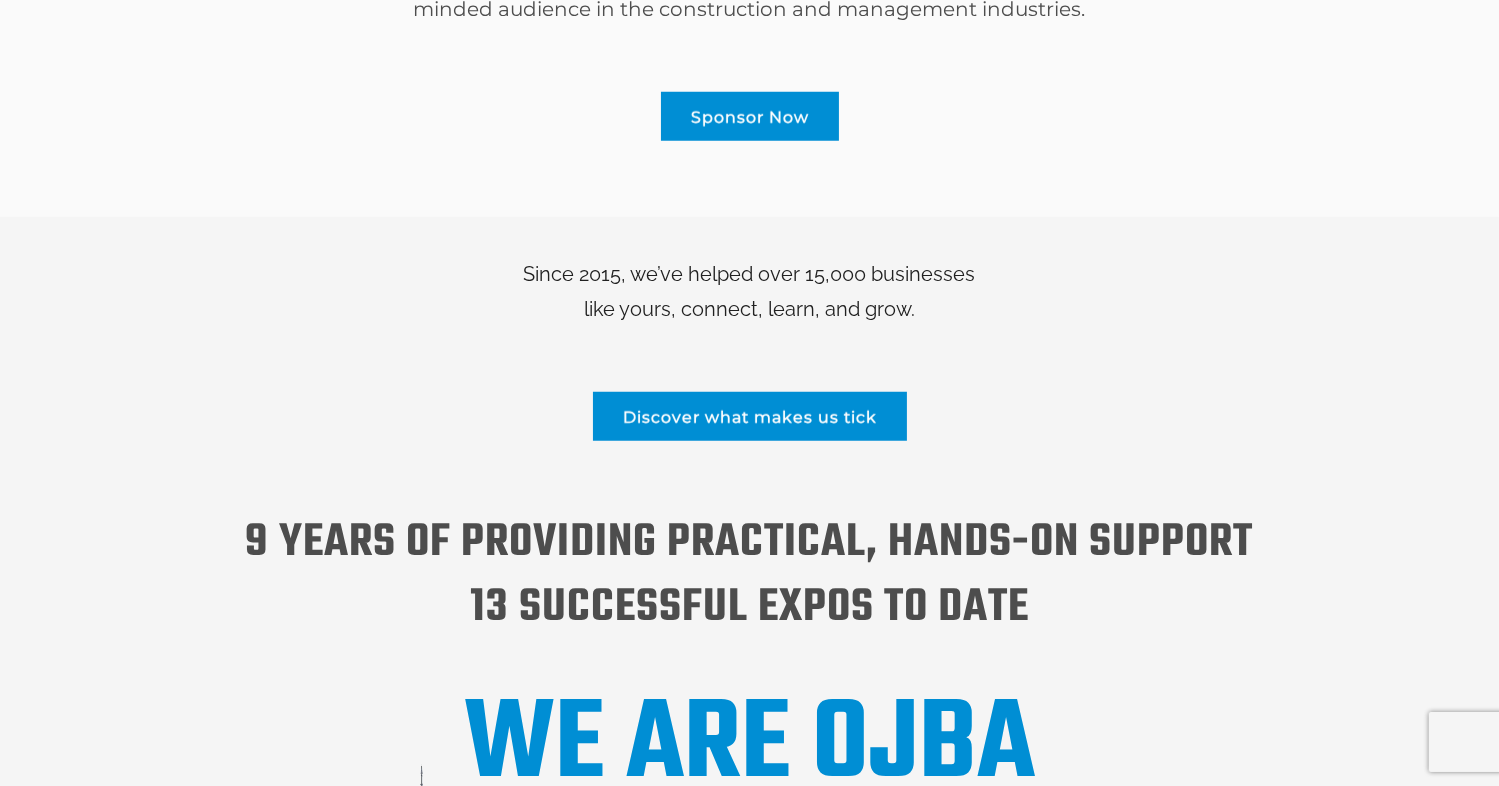 scroll, scrollTop: 1823, scrollLeft: 0, axis: vertical 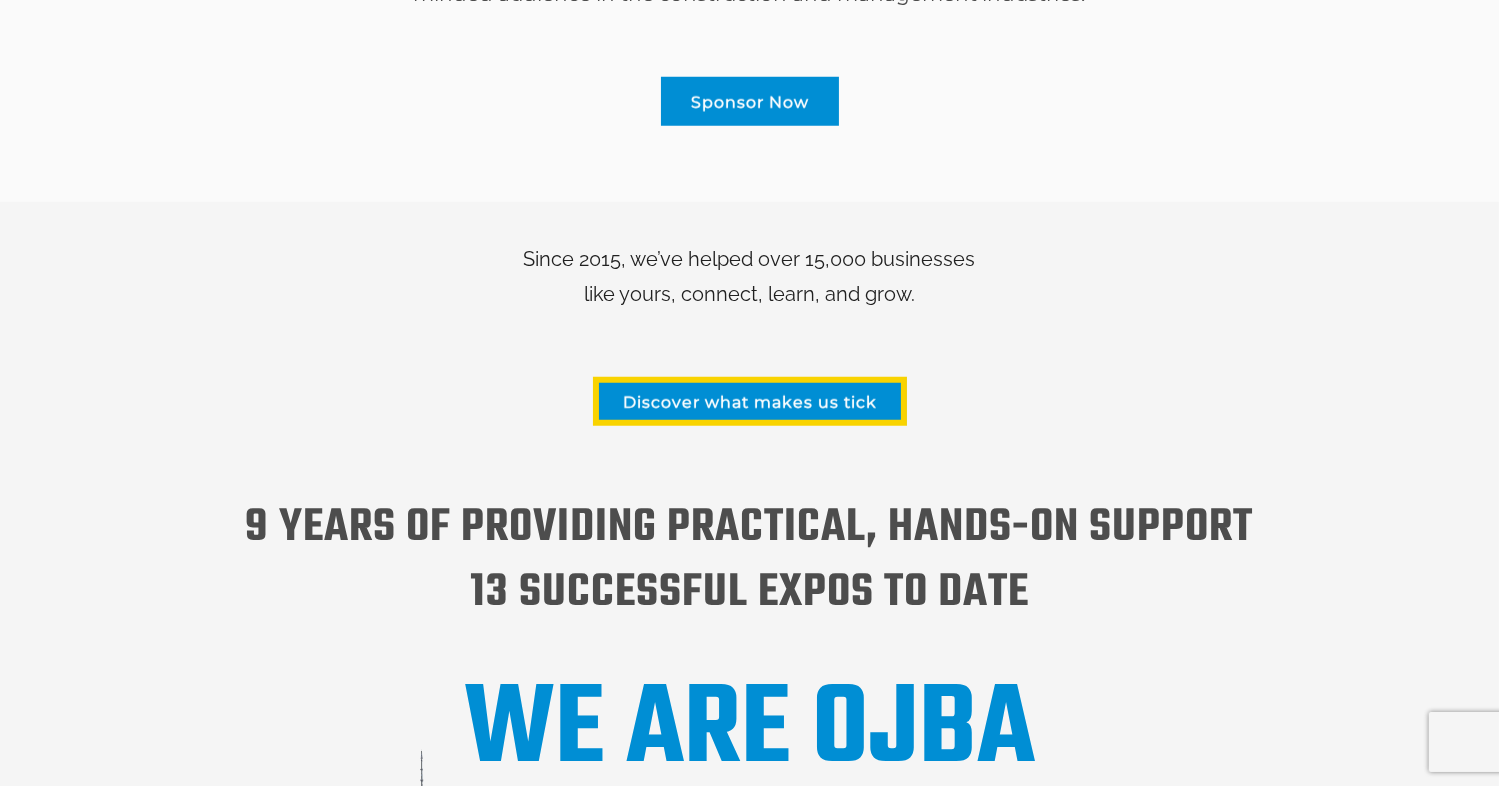 click on "Discover what makes us tick" at bounding box center (750, 401) 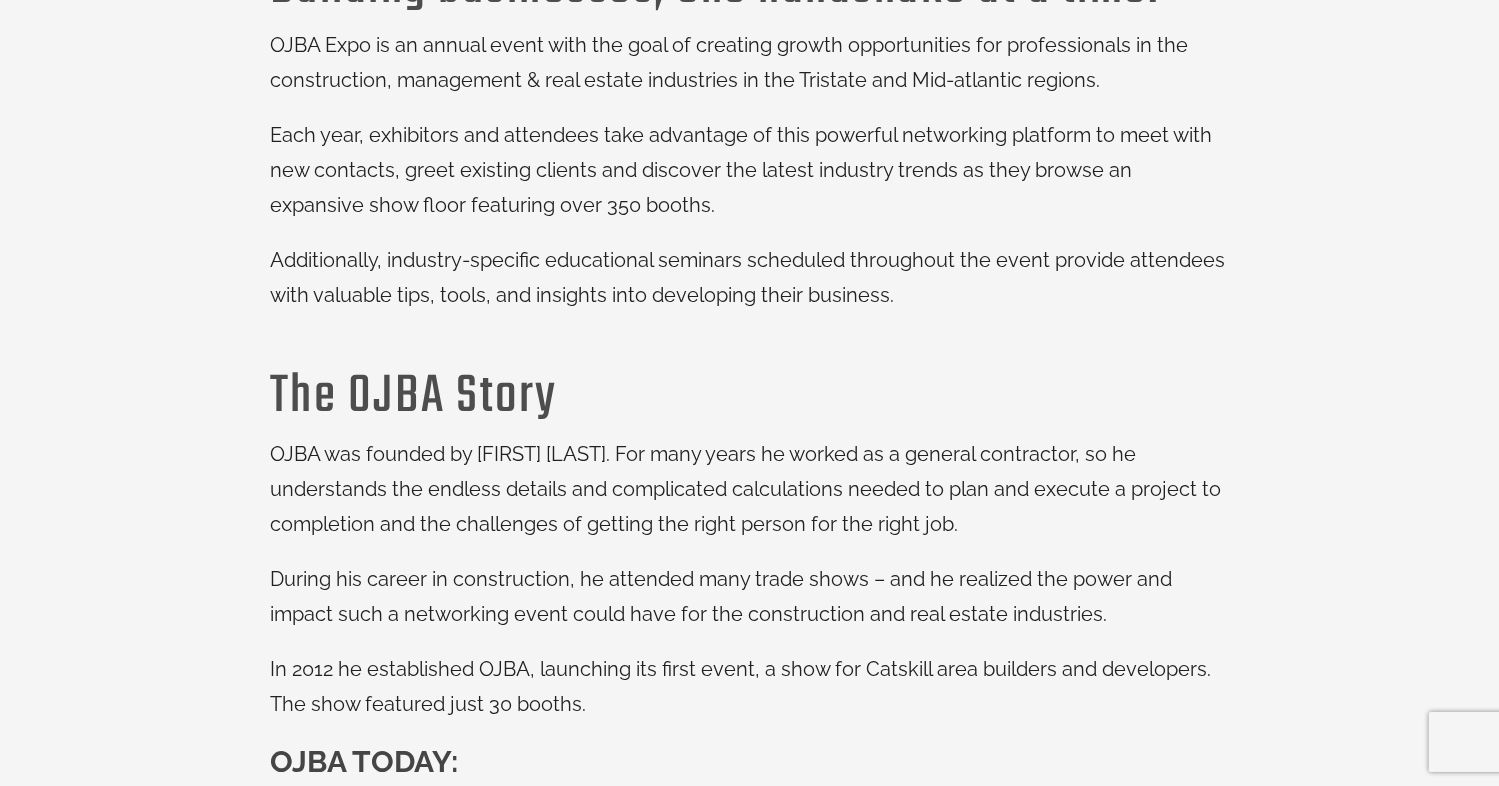 scroll, scrollTop: 700, scrollLeft: 0, axis: vertical 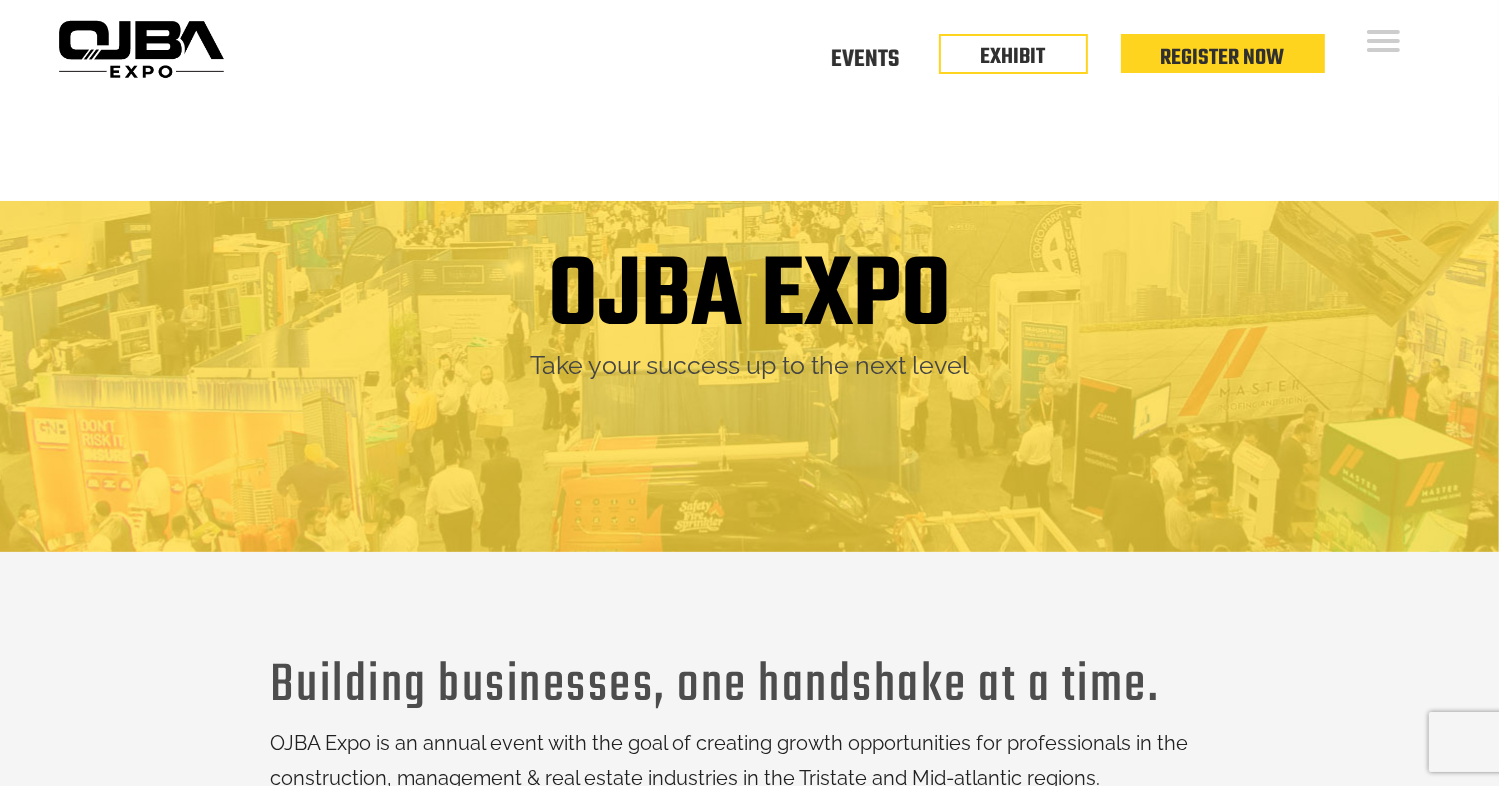 click on "Building businesses, one handshake at a time.
OJBA Expo is an annual event with the goal of creating growth opportunities for professionals in the construction, management & real estate industries in the Tristate and Mid-atlantic regions.
Each year, exhibitors and attendees take advantage of this powerful networking platform to meet with new contacts, greet existing clients and discover the latest industry trends as they browse an expansive show floor featuring over 350 booths.
Additionally, industry-specific educational seminars scheduled throughout the event provide attendees with valuable tips, tools, and insights into developing their business.
The OJBA Story
OJBA was founded by Mike Weber.  For many years he worked as a general contractor, so he understands the endless details and complicated calculations needed to plan and execute a project to completion and the challenges of getting the right person for the right job.
OJBA TODAY:
350 + exhibitors
From various industries" at bounding box center [749, 1136] 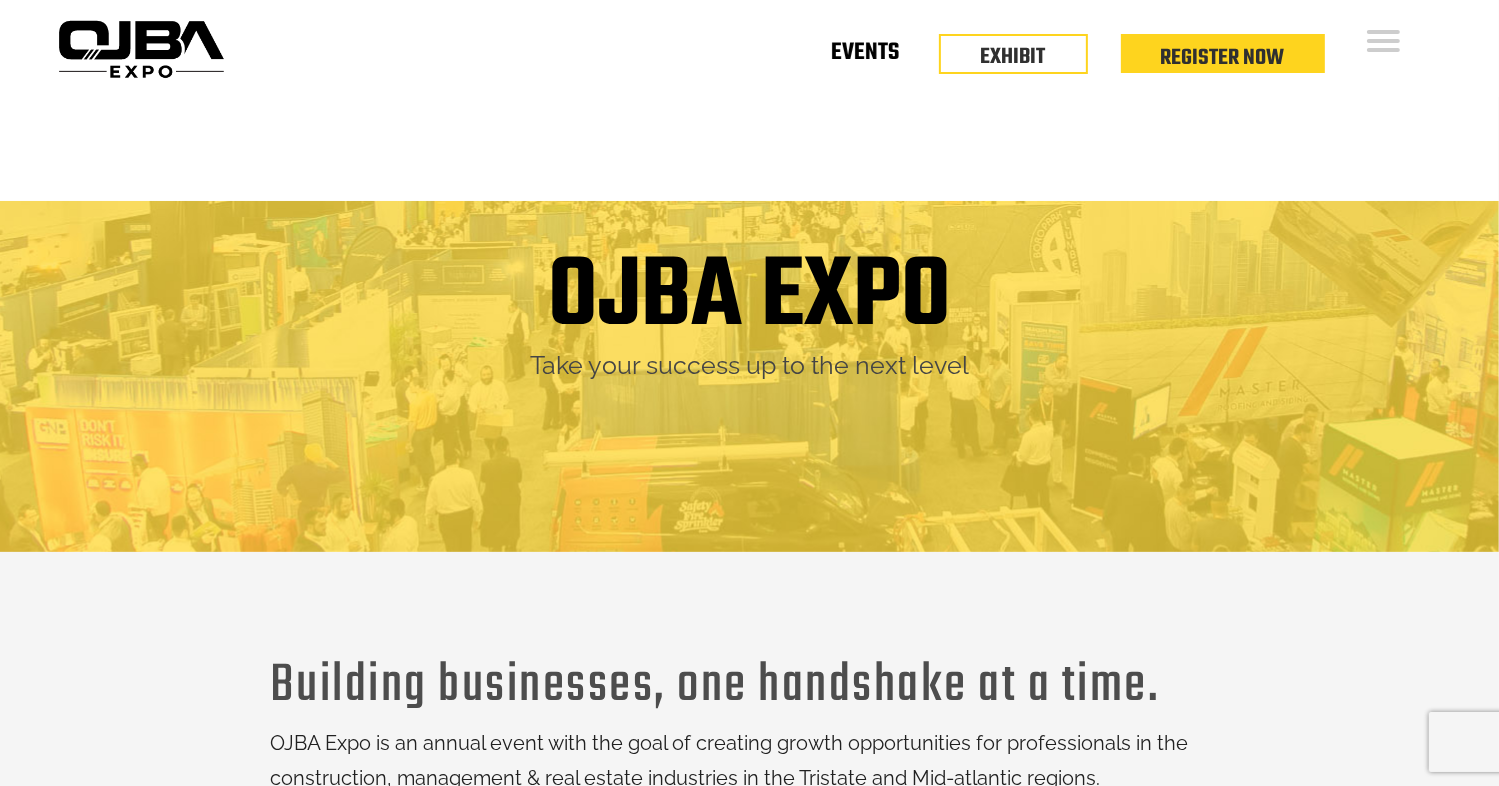 click on "Events" at bounding box center [865, 56] 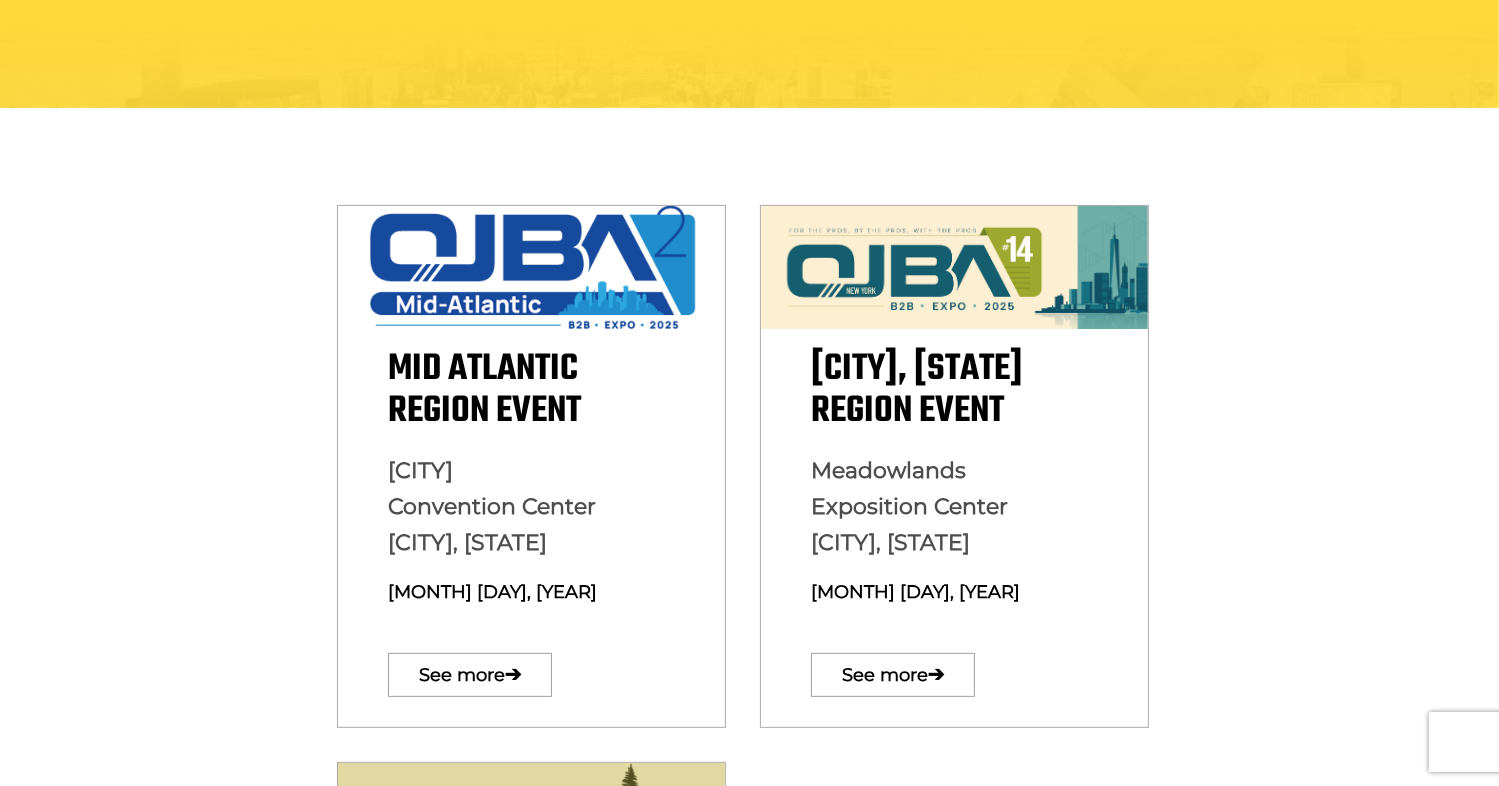 scroll, scrollTop: 500, scrollLeft: 0, axis: vertical 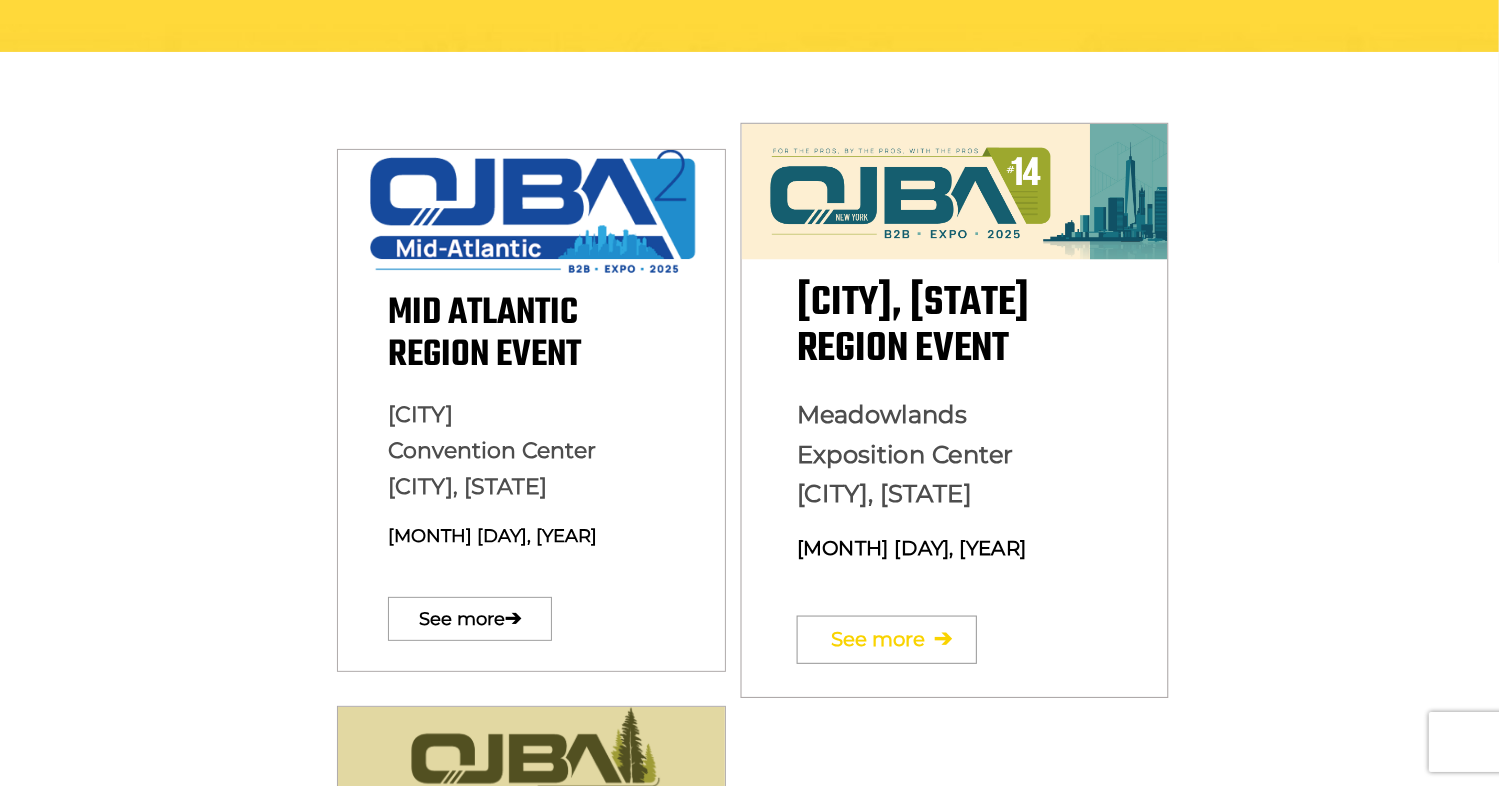 click on "See more  ➔" at bounding box center [887, 639] 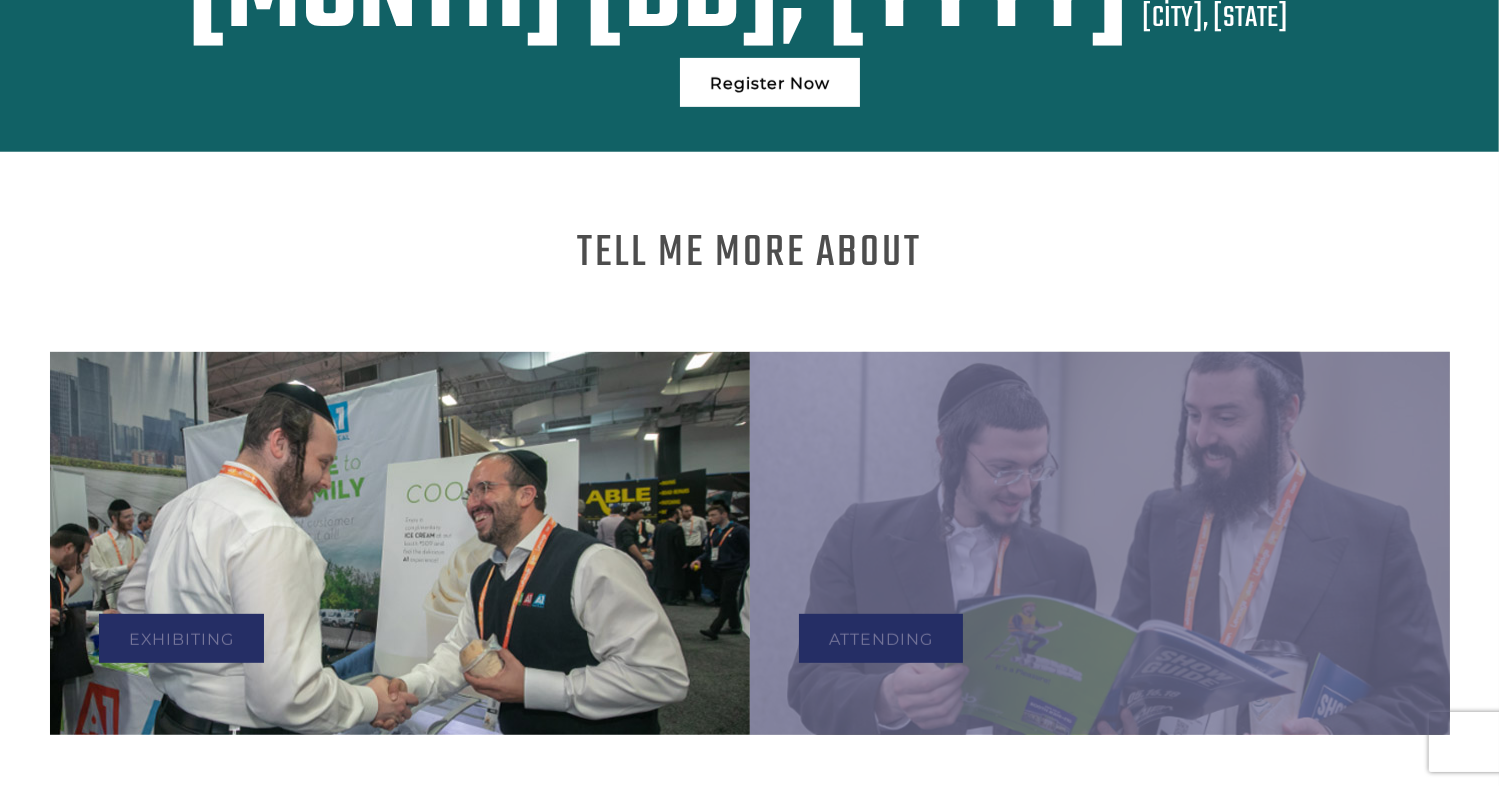 scroll, scrollTop: 744, scrollLeft: 0, axis: vertical 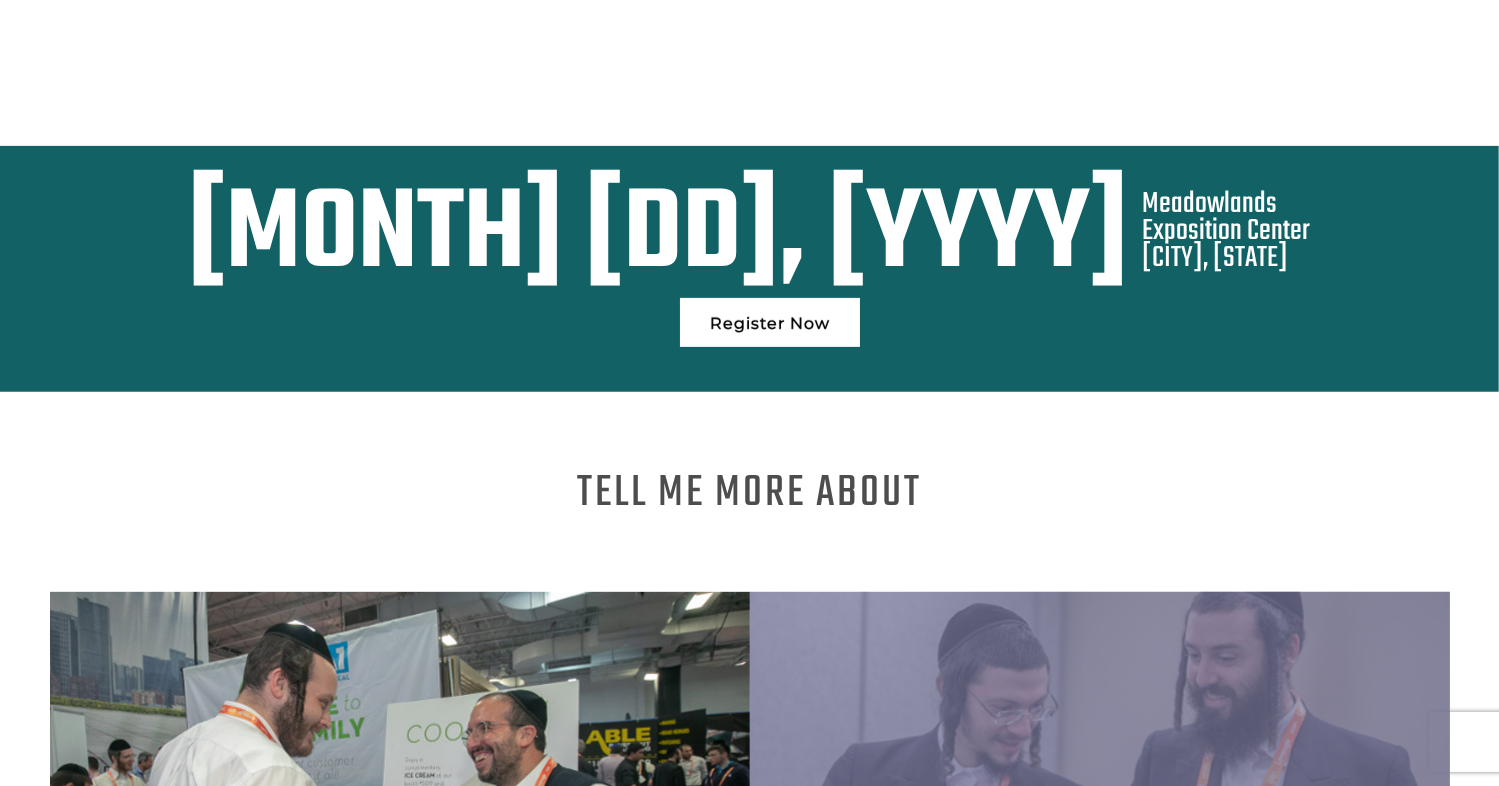 click on "Register Now" at bounding box center [770, 322] 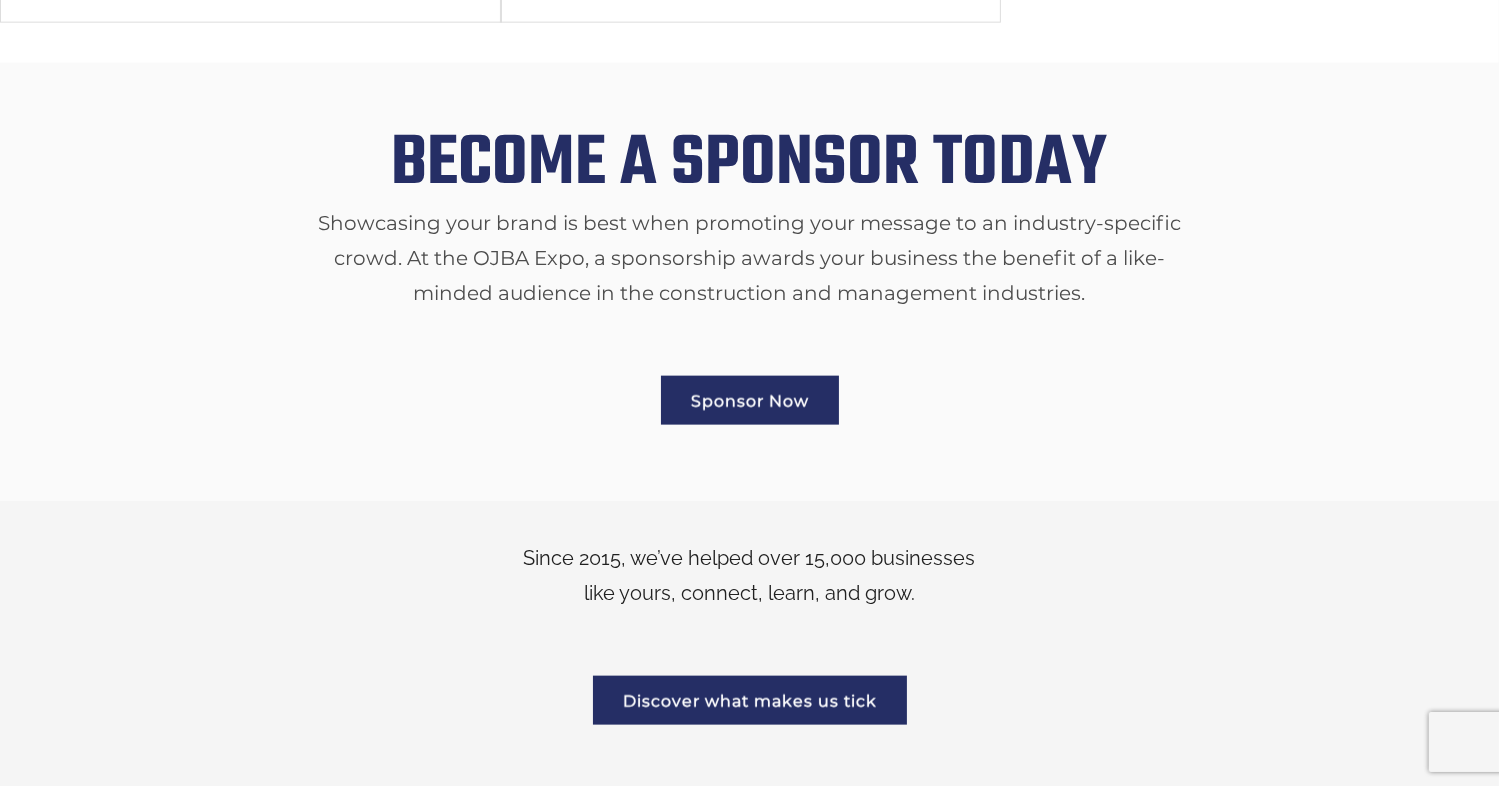 scroll, scrollTop: 2600, scrollLeft: 0, axis: vertical 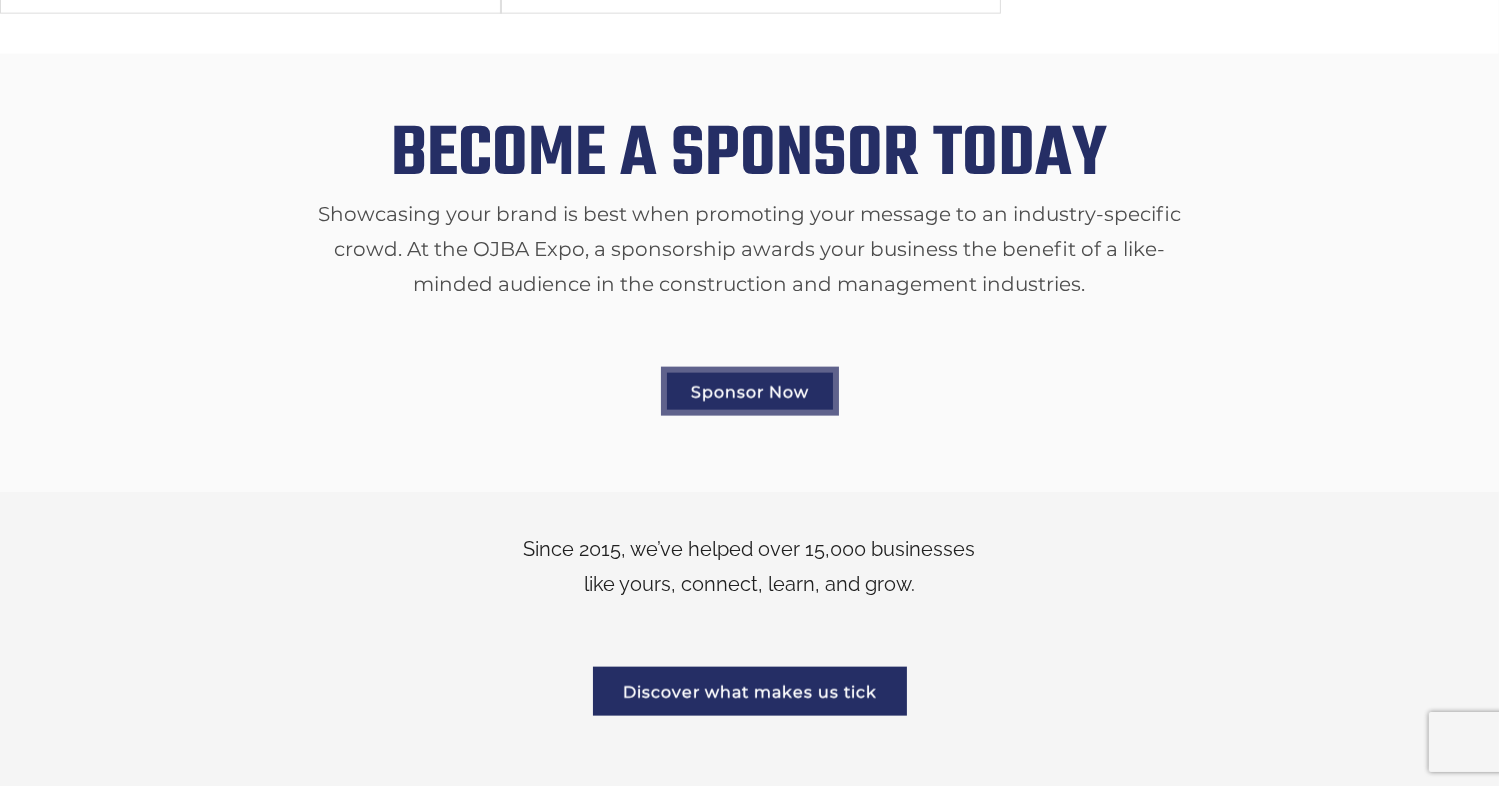 click on "Sponsor Now" at bounding box center (750, 391) 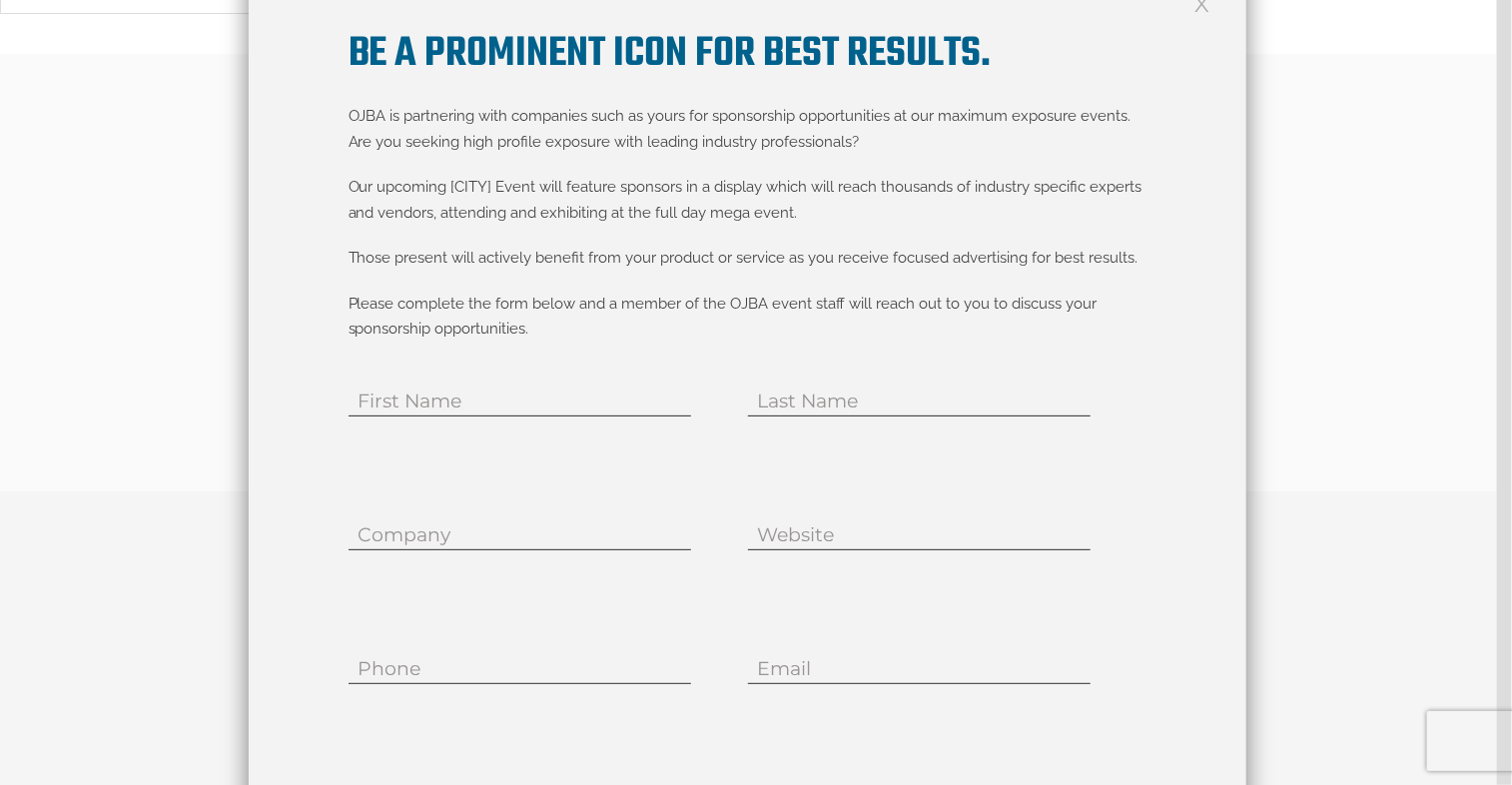 scroll, scrollTop: 60, scrollLeft: 0, axis: vertical 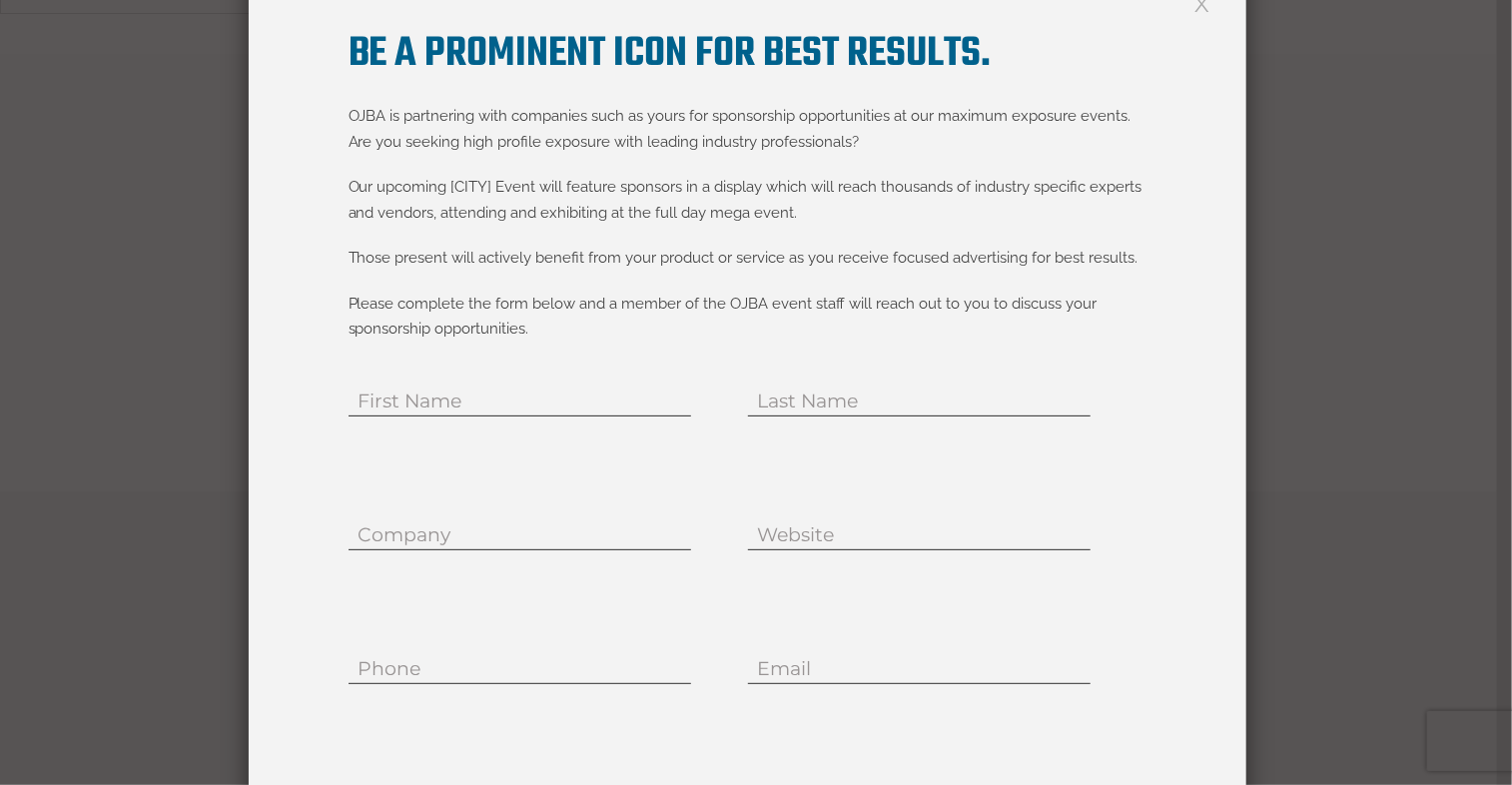 click at bounding box center [1201, 2] 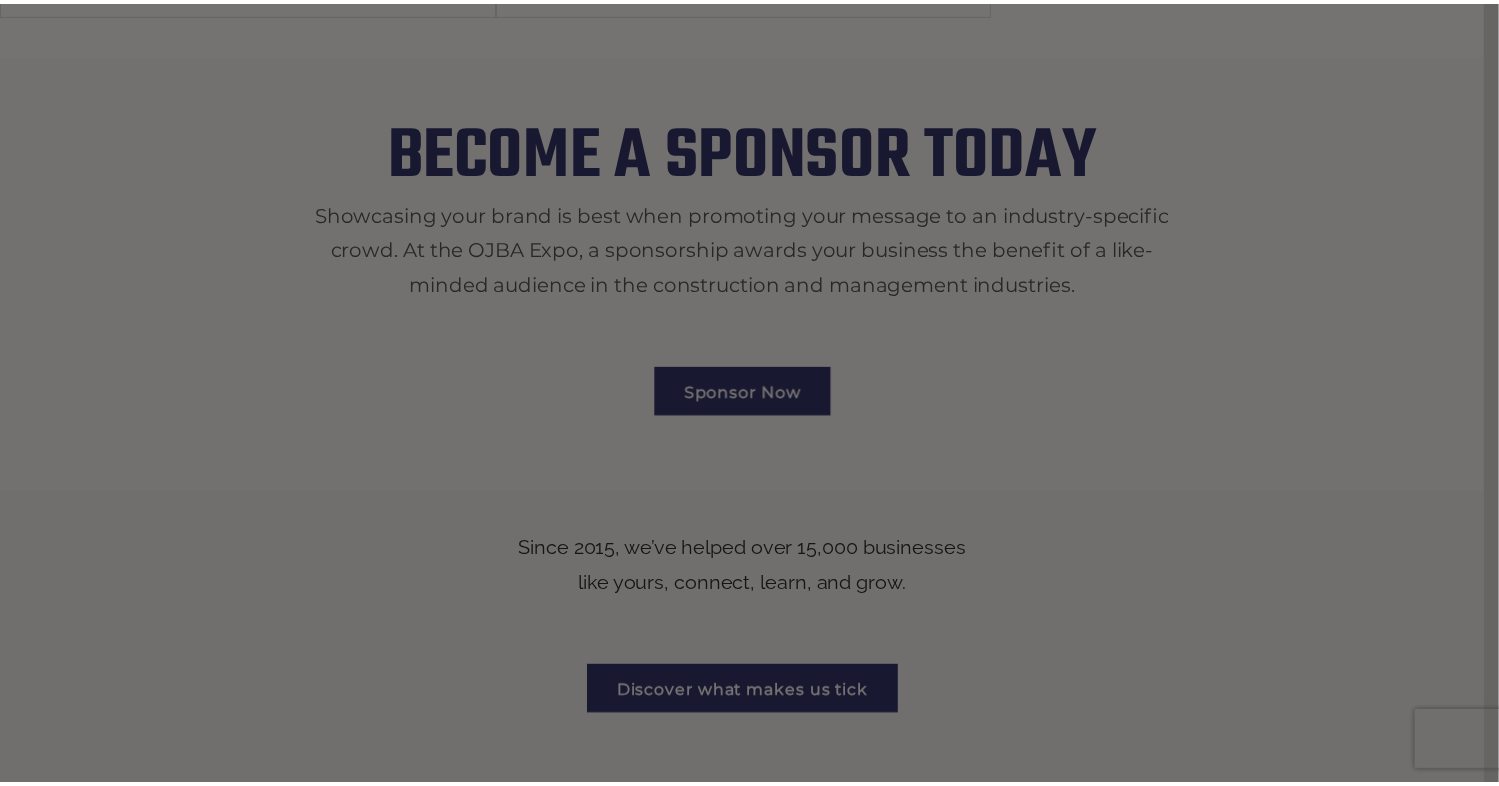 scroll, scrollTop: 0, scrollLeft: 0, axis: both 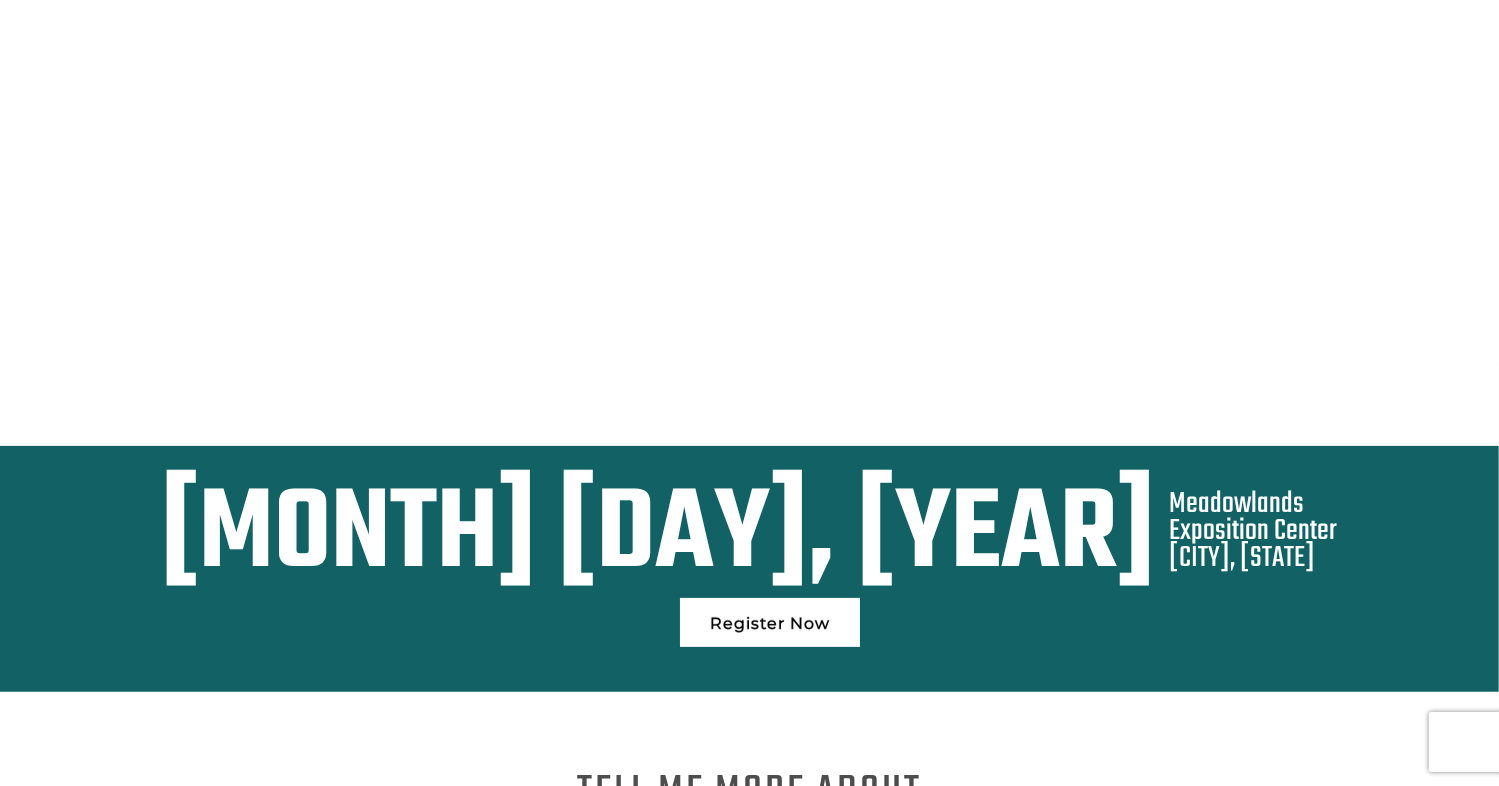 click on "Register Now" at bounding box center (770, 622) 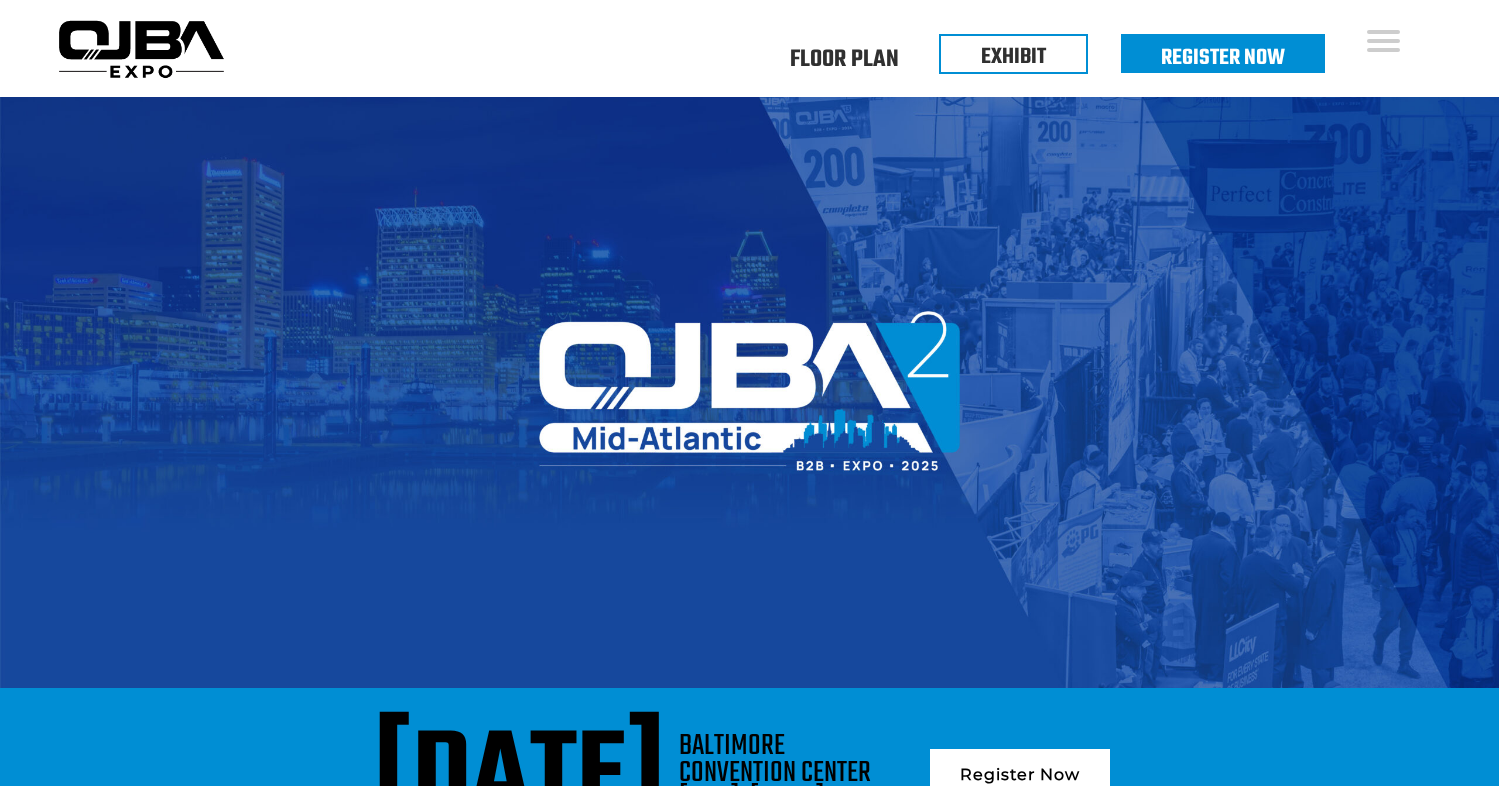 scroll, scrollTop: 0, scrollLeft: 0, axis: both 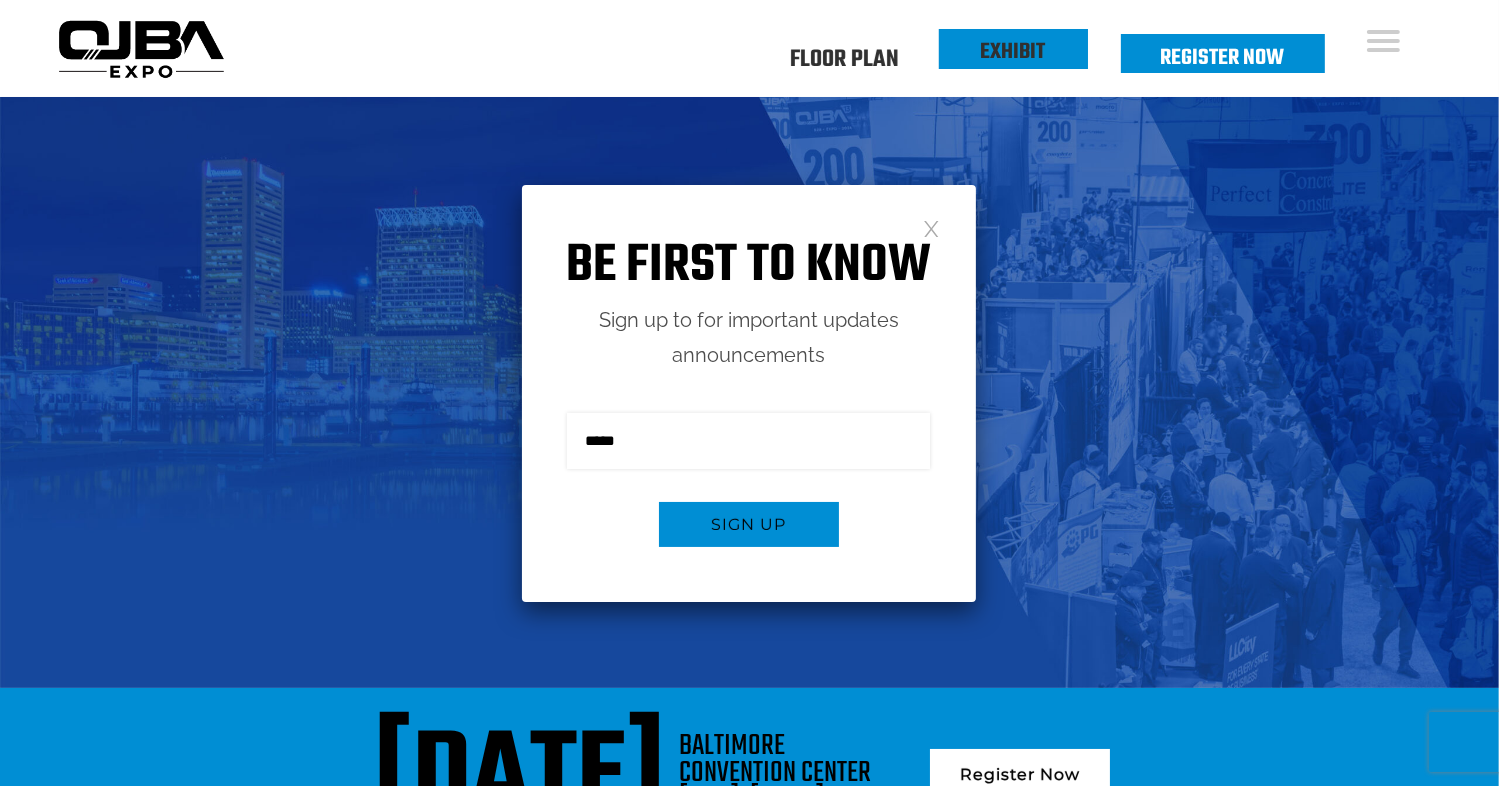 click on "EXHIBIT" at bounding box center (1013, 49) 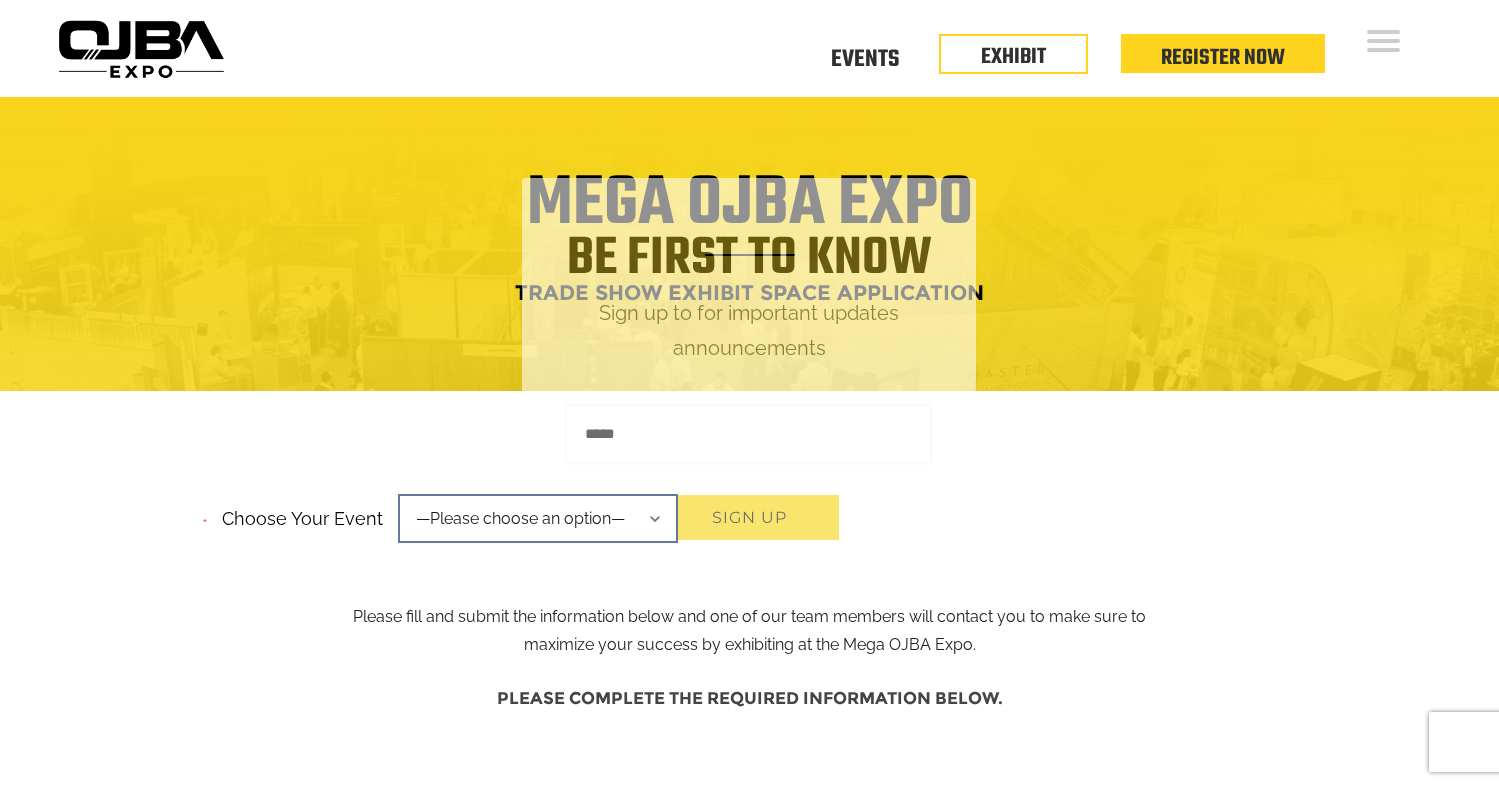 scroll, scrollTop: 0, scrollLeft: 0, axis: both 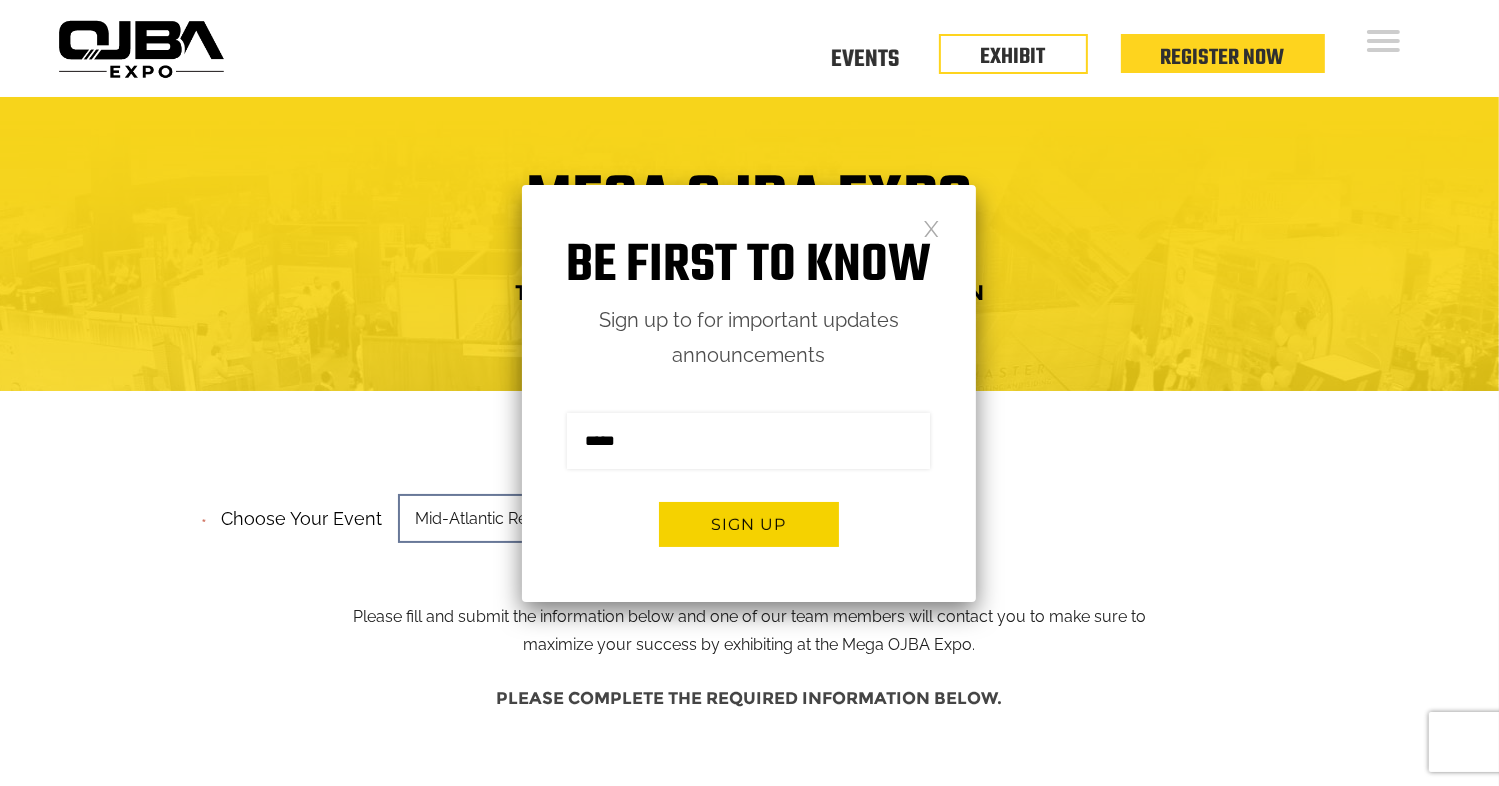 click at bounding box center (931, 227) 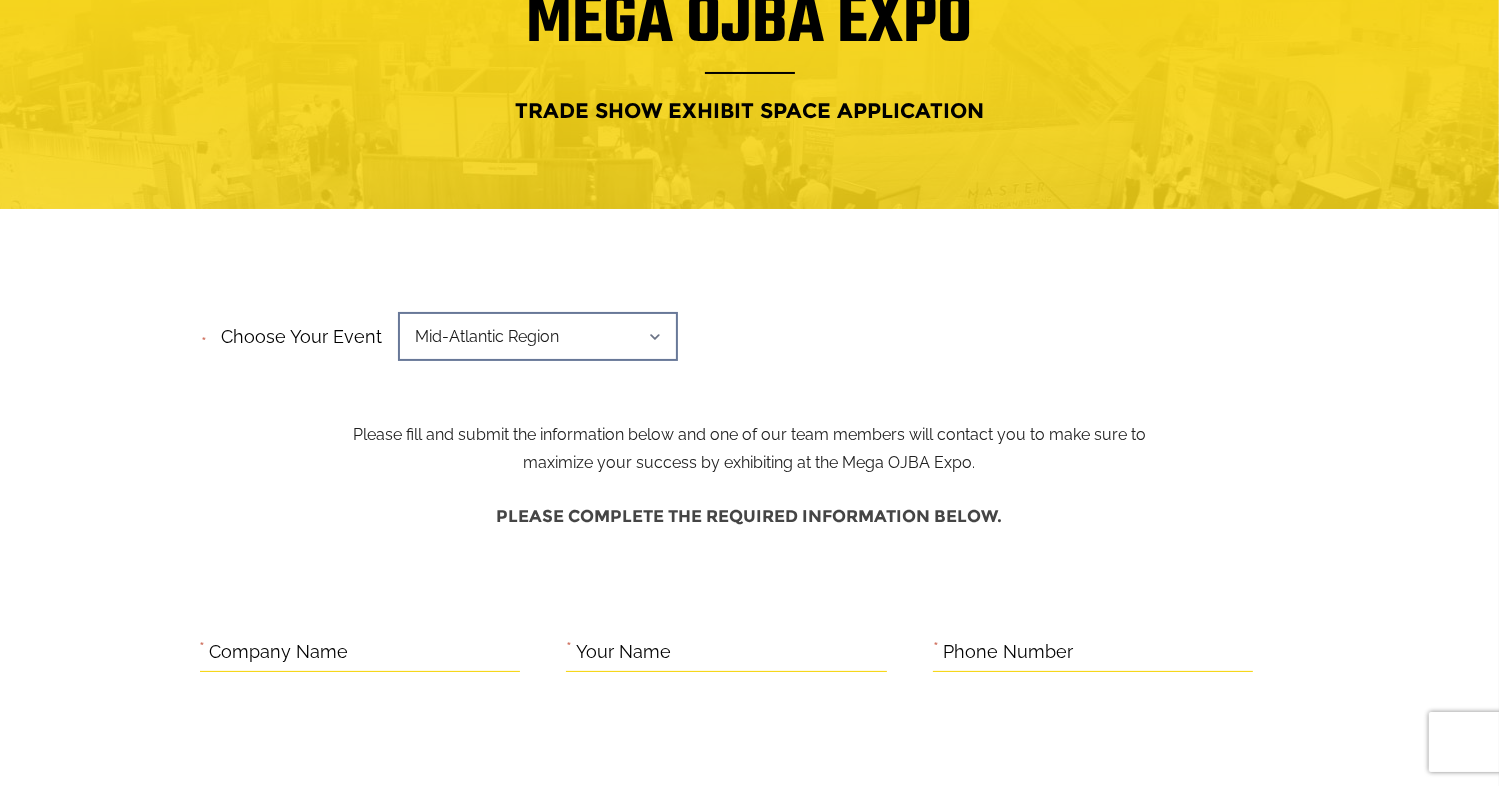 scroll, scrollTop: 0, scrollLeft: 0, axis: both 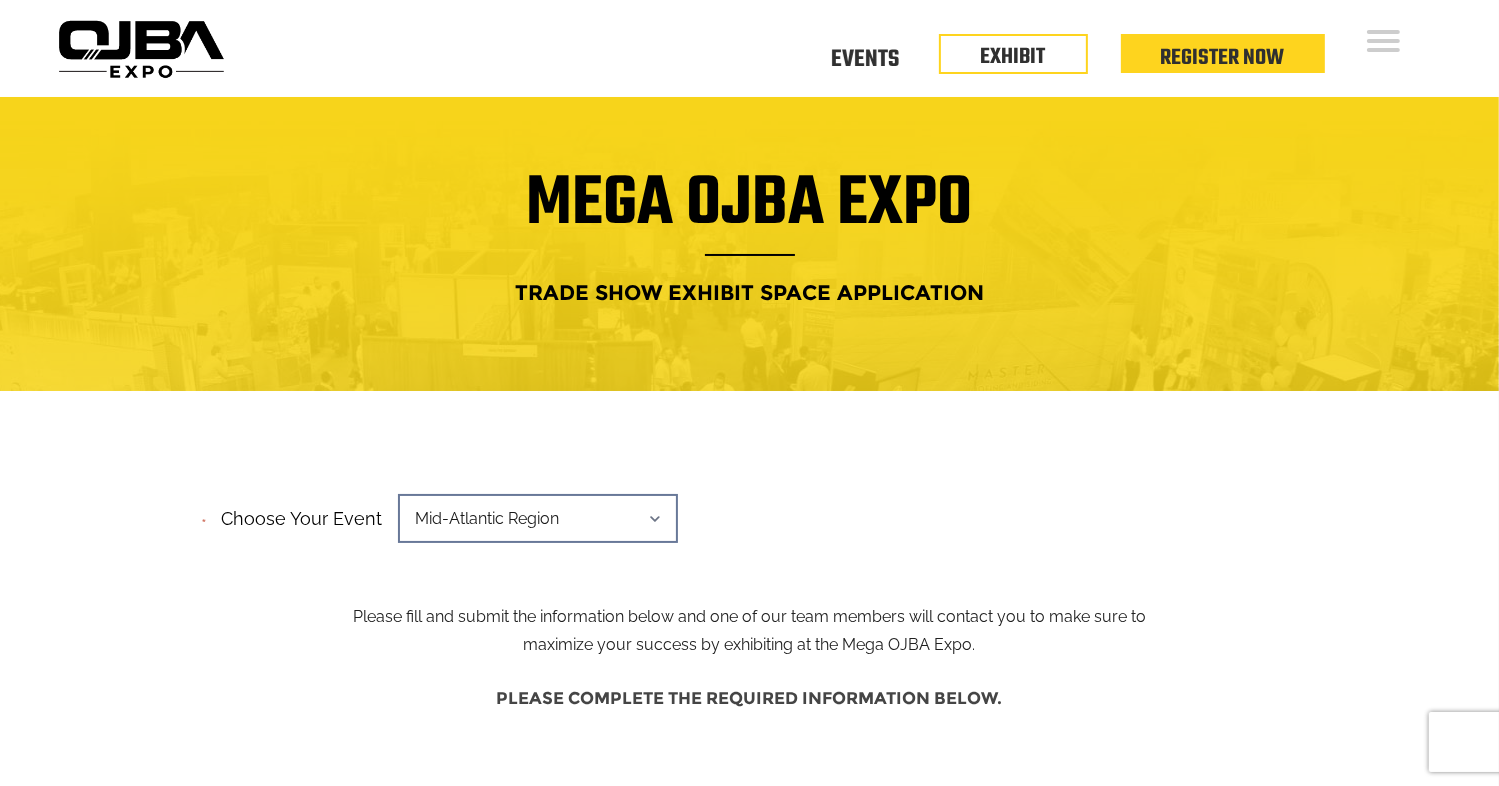 click on "About" at bounding box center [1930, 225] 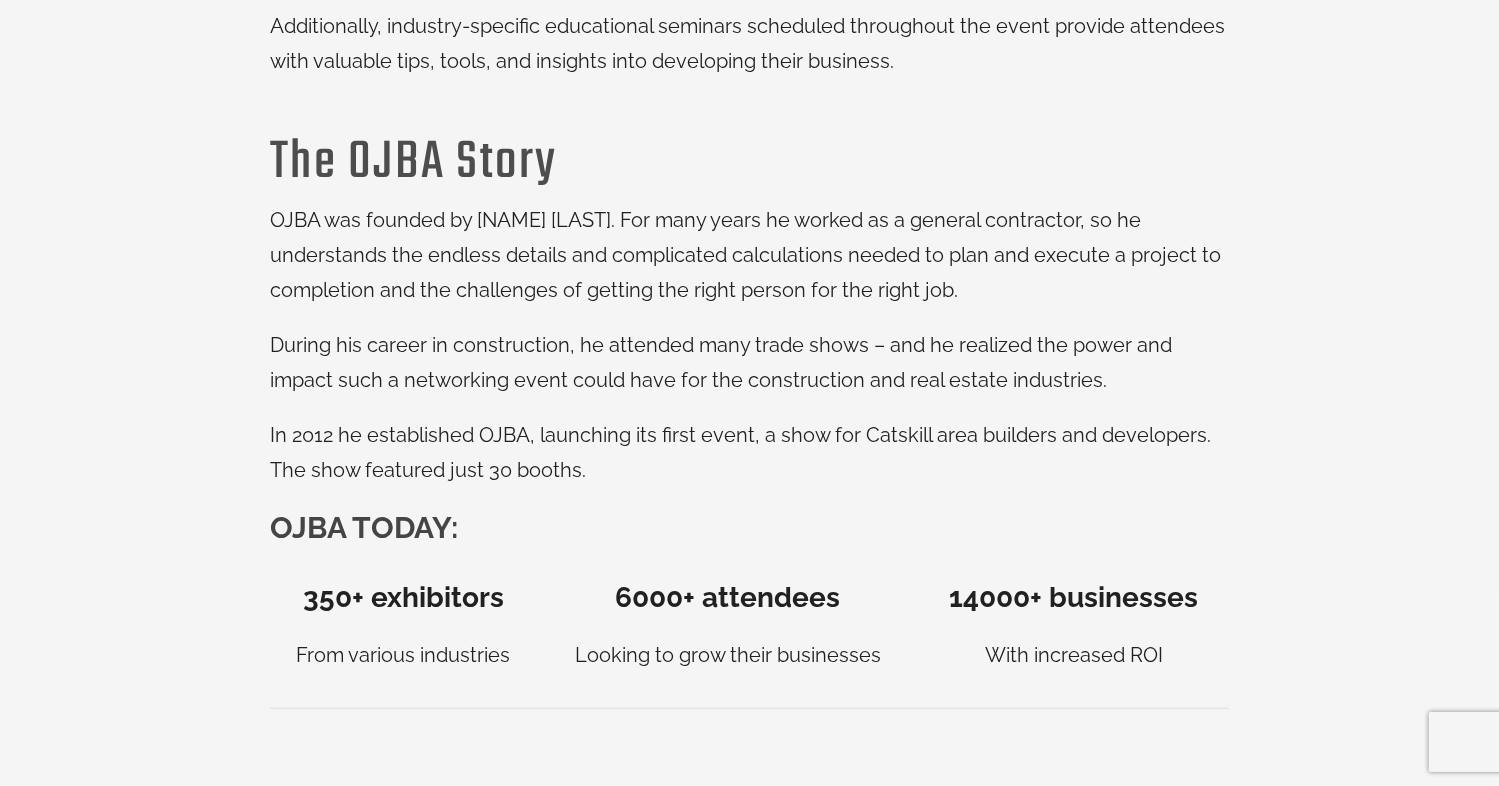 scroll, scrollTop: 900, scrollLeft: 0, axis: vertical 